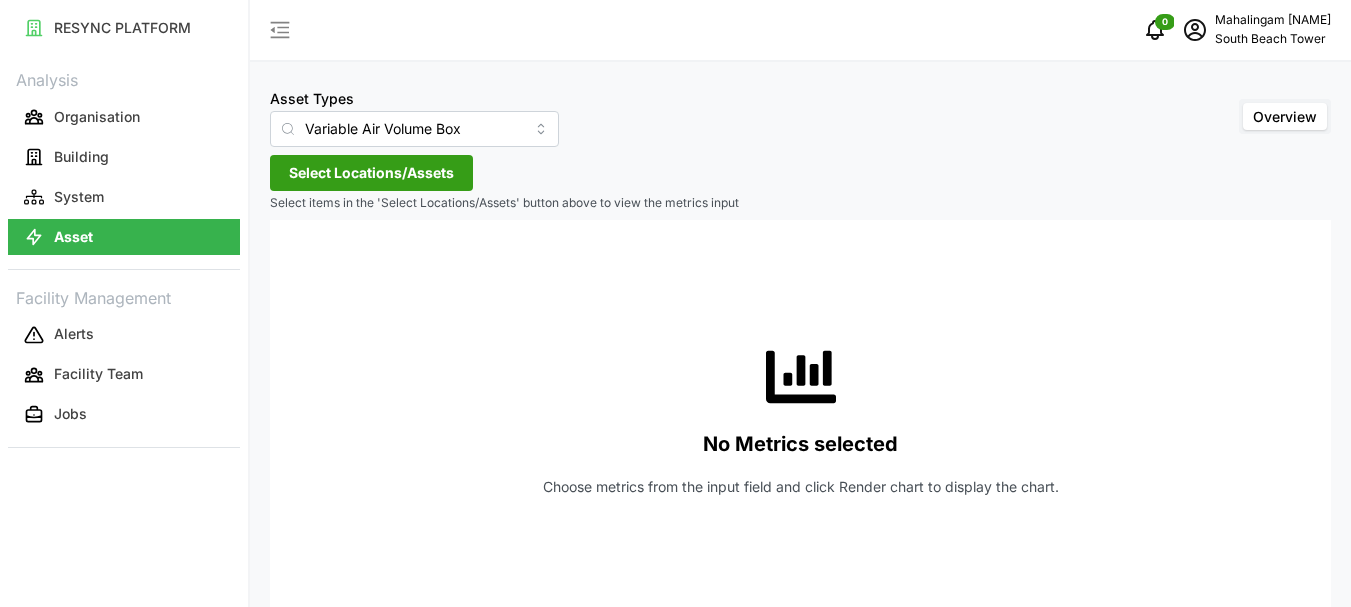 scroll, scrollTop: 0, scrollLeft: 0, axis: both 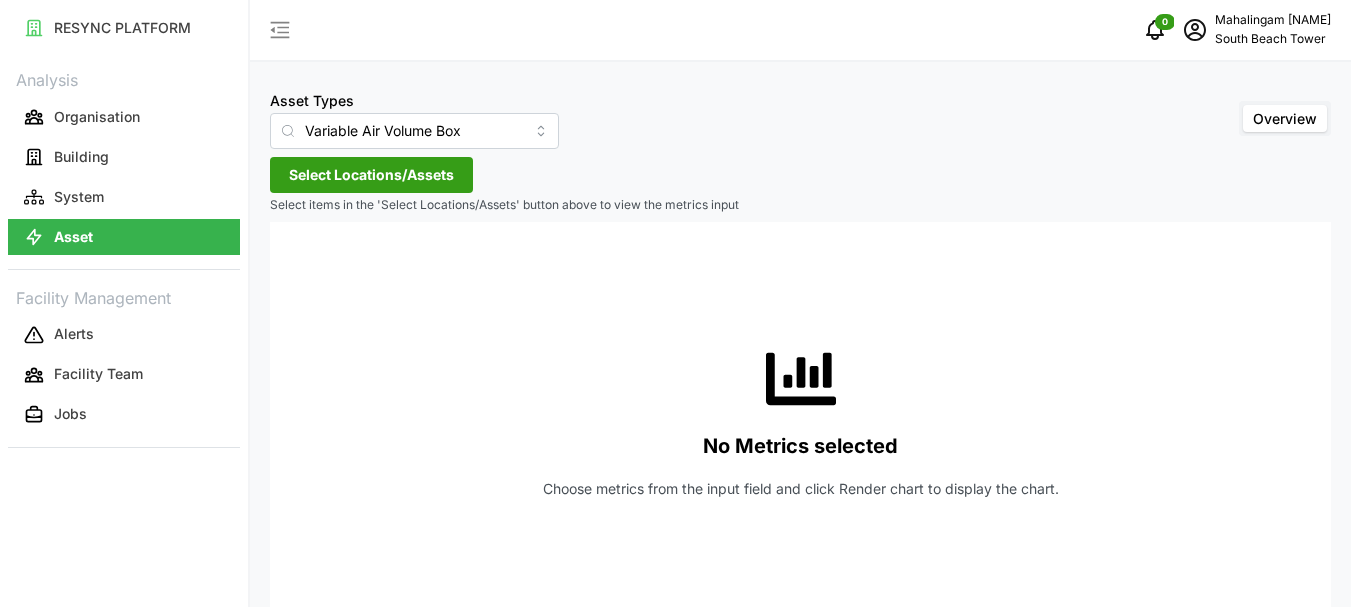 click on "Asset" at bounding box center (124, 237) 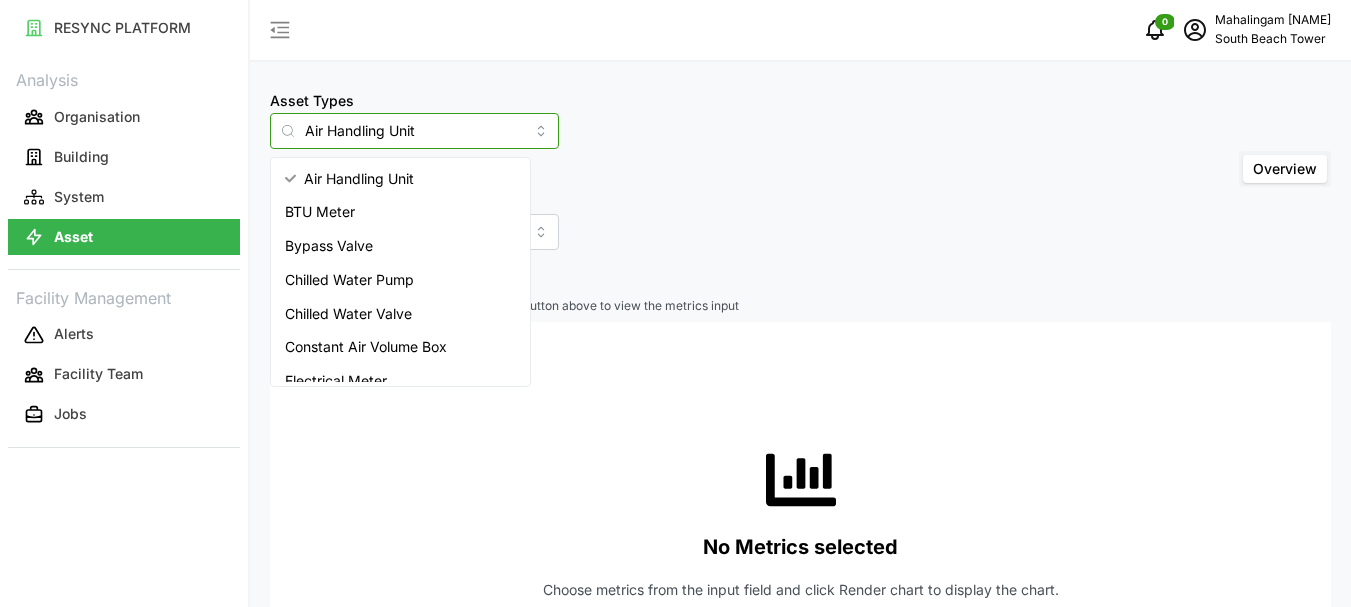 click on "Air Handling Unit" at bounding box center [414, 131] 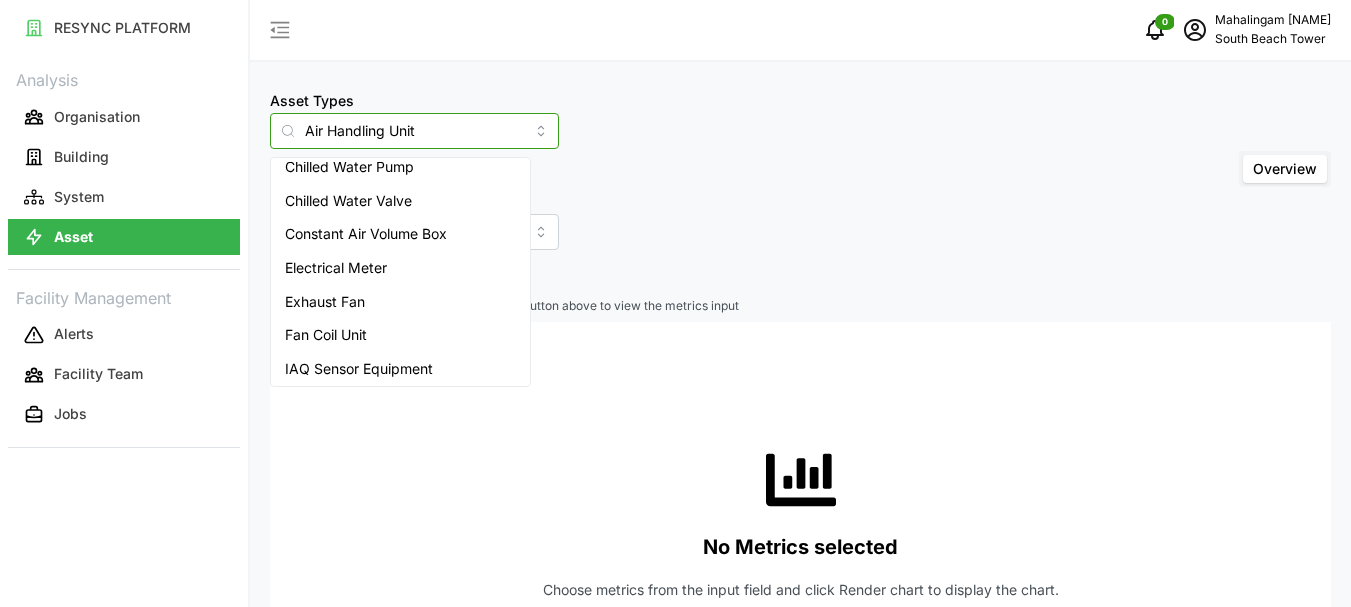 scroll, scrollTop: 218, scrollLeft: 0, axis: vertical 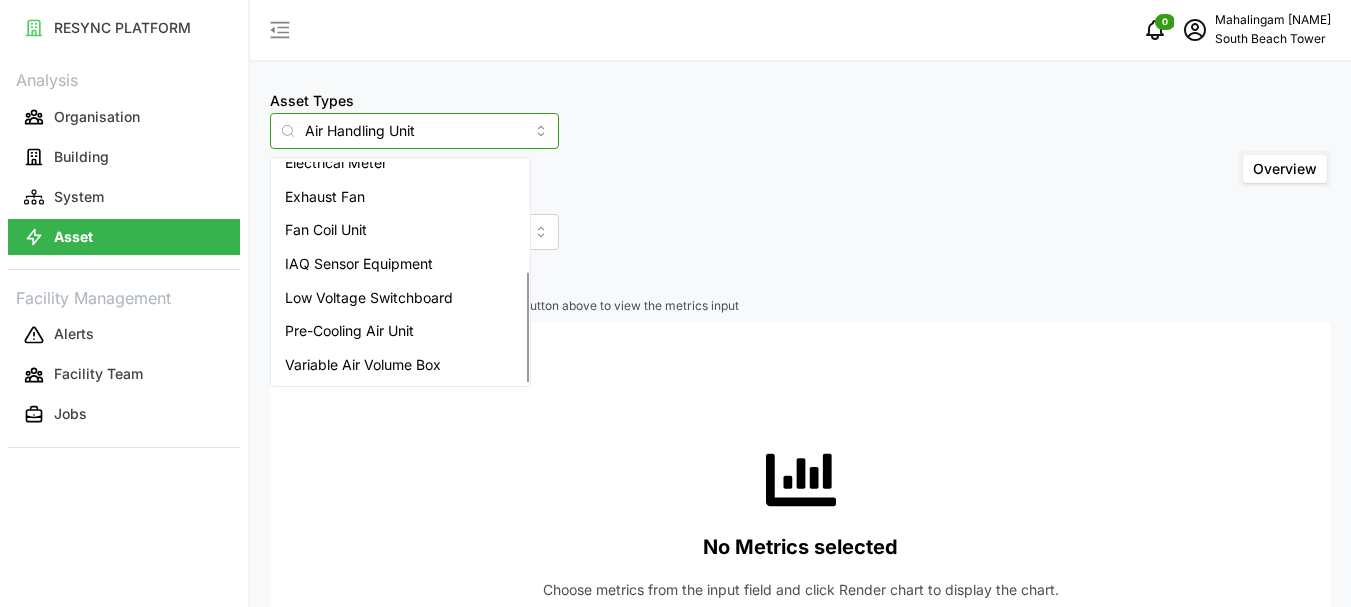 click on "Variable Air Volume Box" at bounding box center (363, 365) 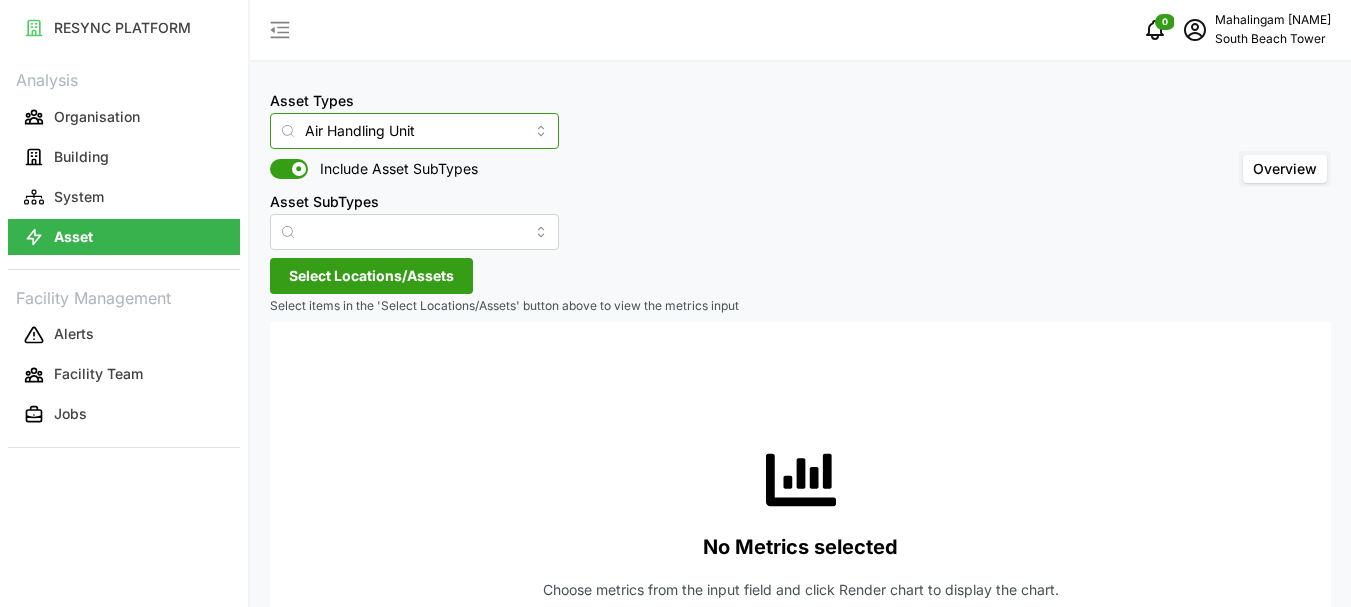 type on "Variable Air Volume Box" 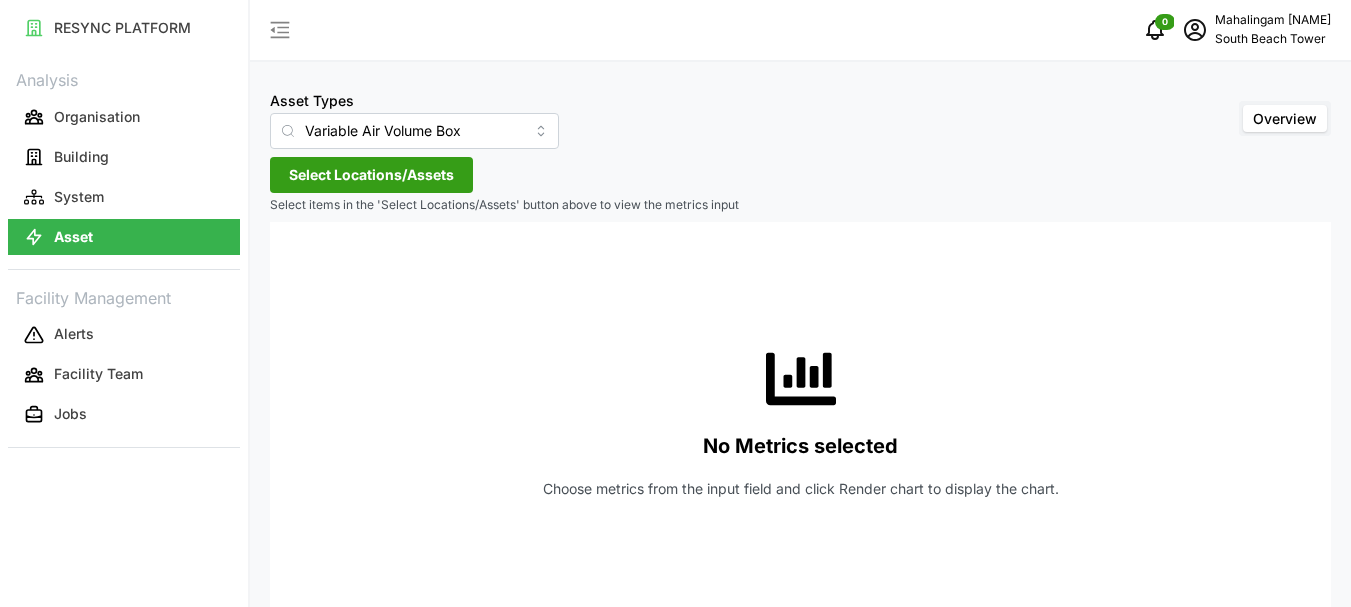 click on "Select Locations/Assets" at bounding box center [371, 175] 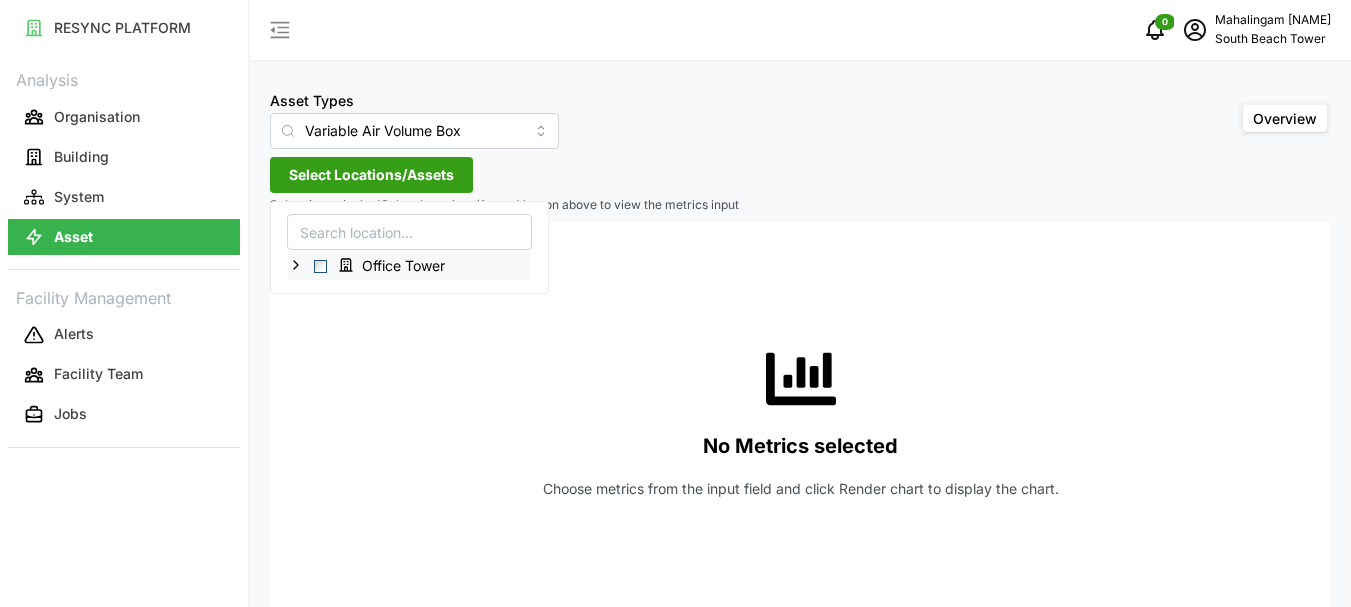 click 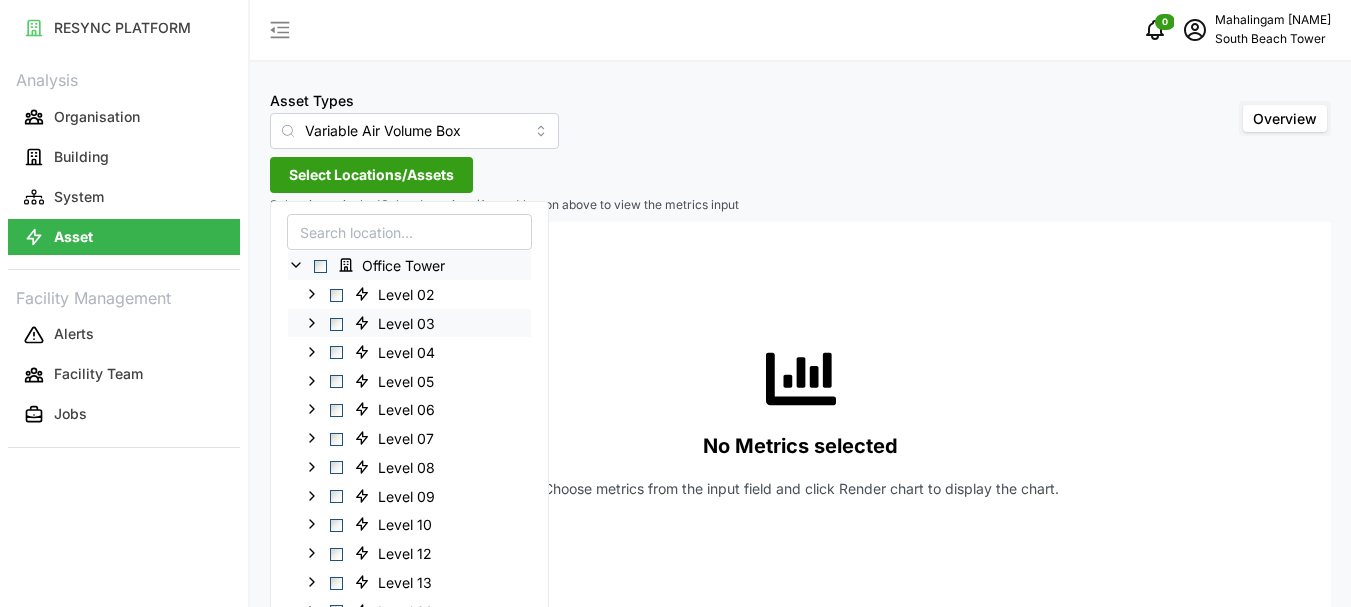 click at bounding box center [336, 323] 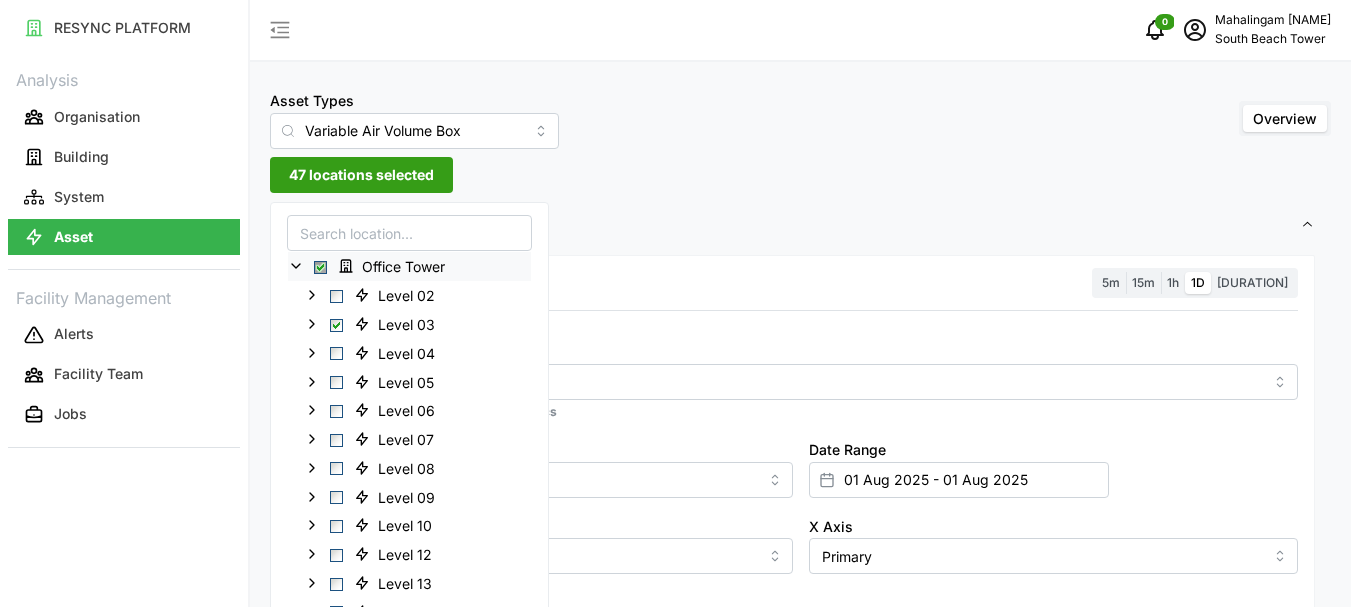 click on "47 locations selected" at bounding box center (361, 175) 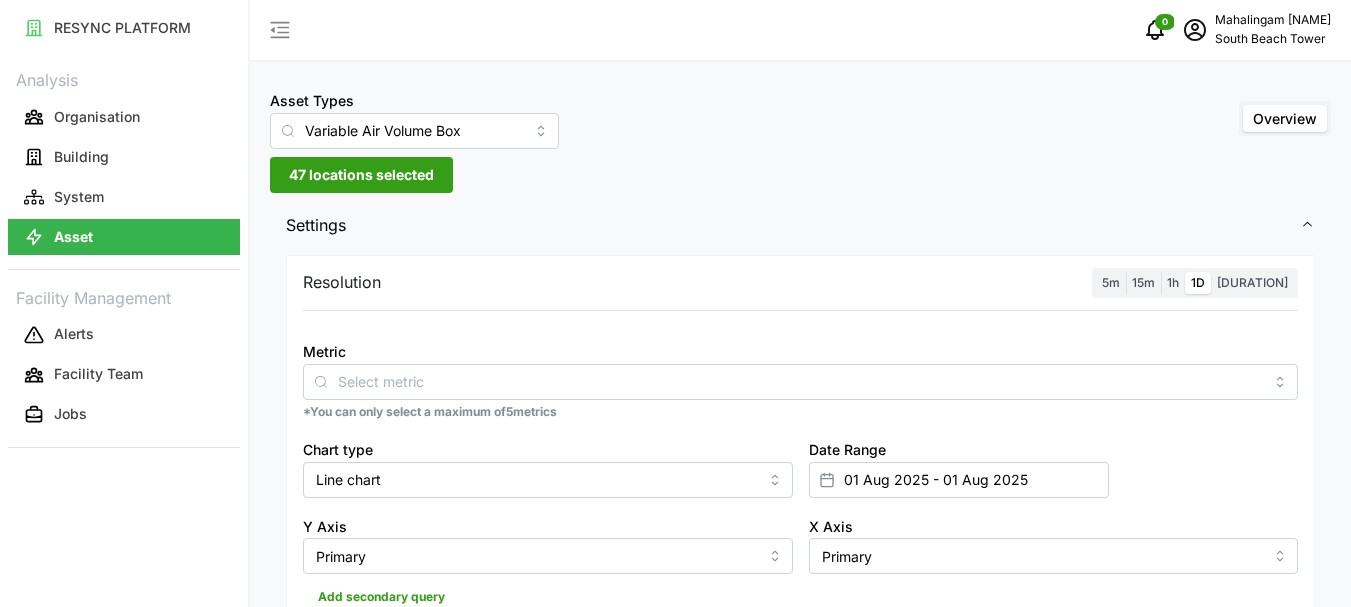 click on "1h" at bounding box center [1173, 282] 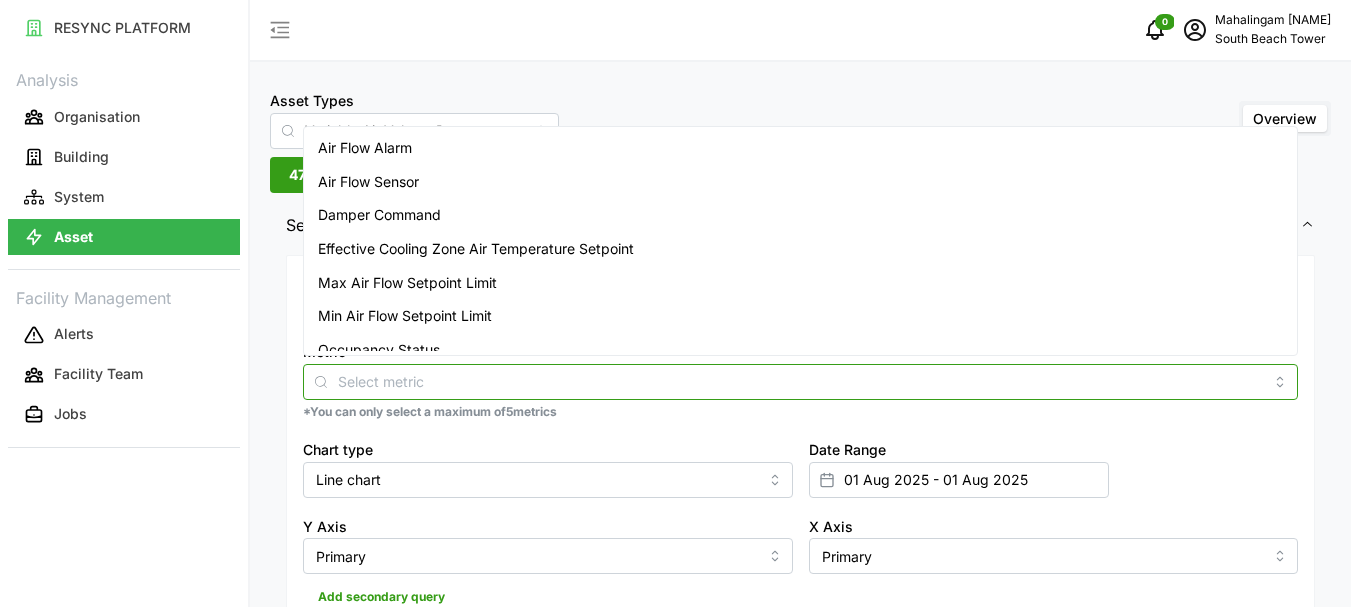 click on "Metric" at bounding box center [800, 381] 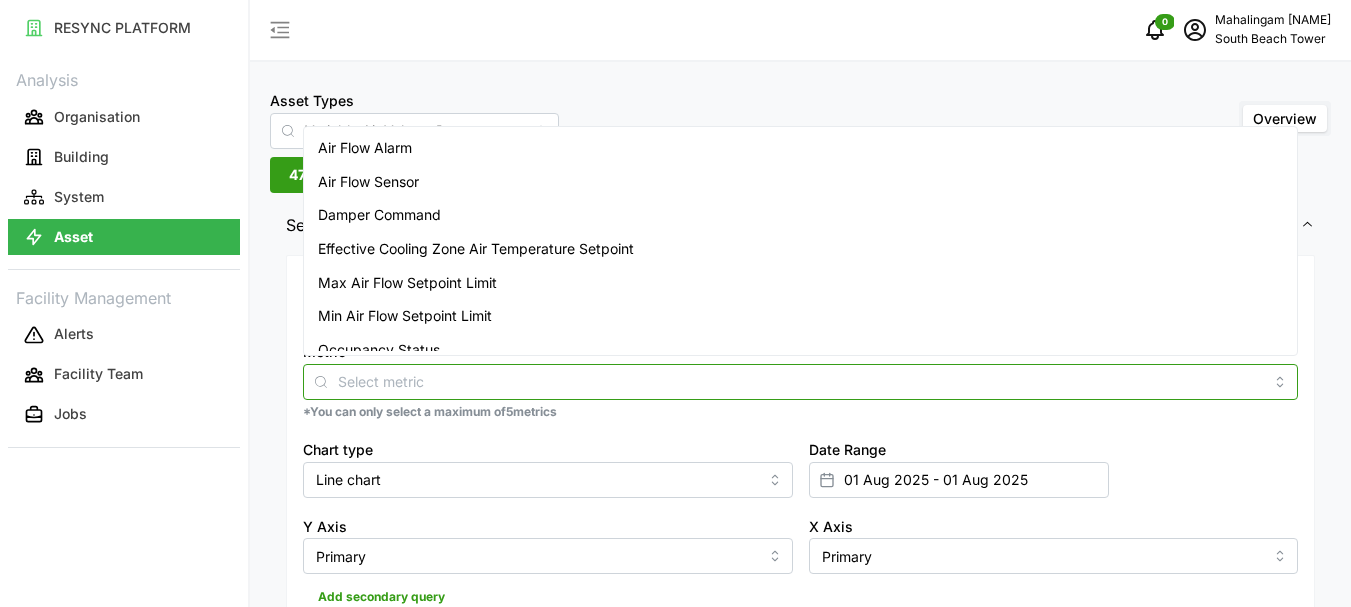 click on "Air Flow Sensor" at bounding box center [368, 182] 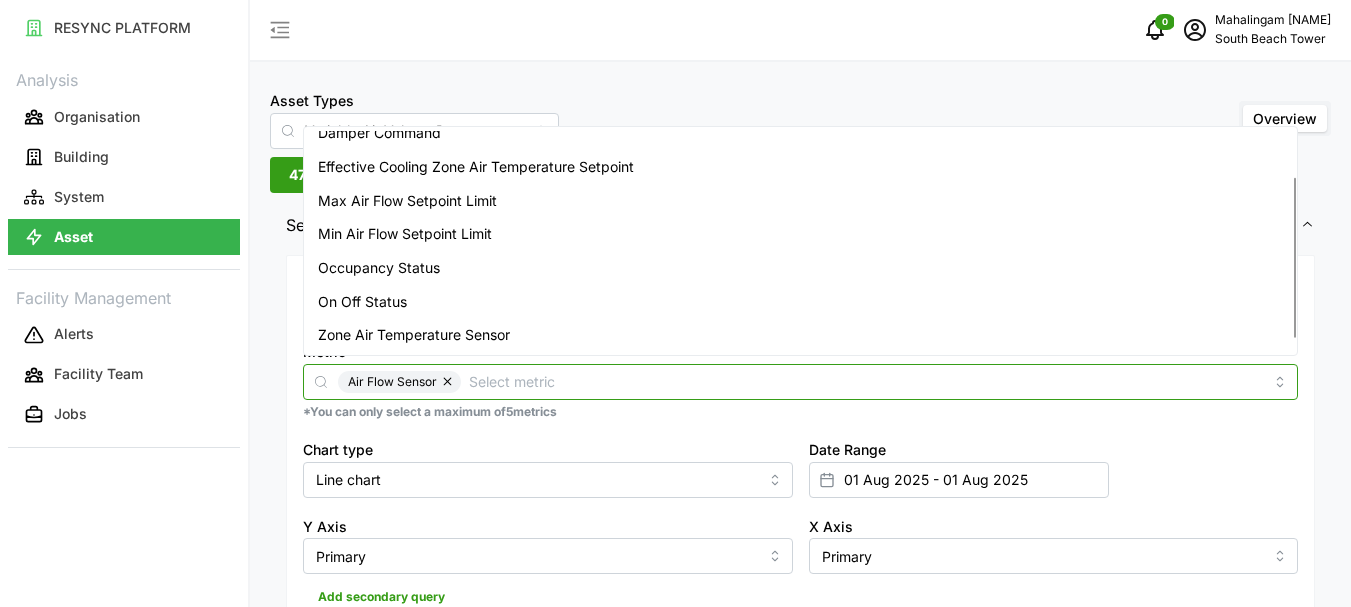 scroll, scrollTop: 83, scrollLeft: 0, axis: vertical 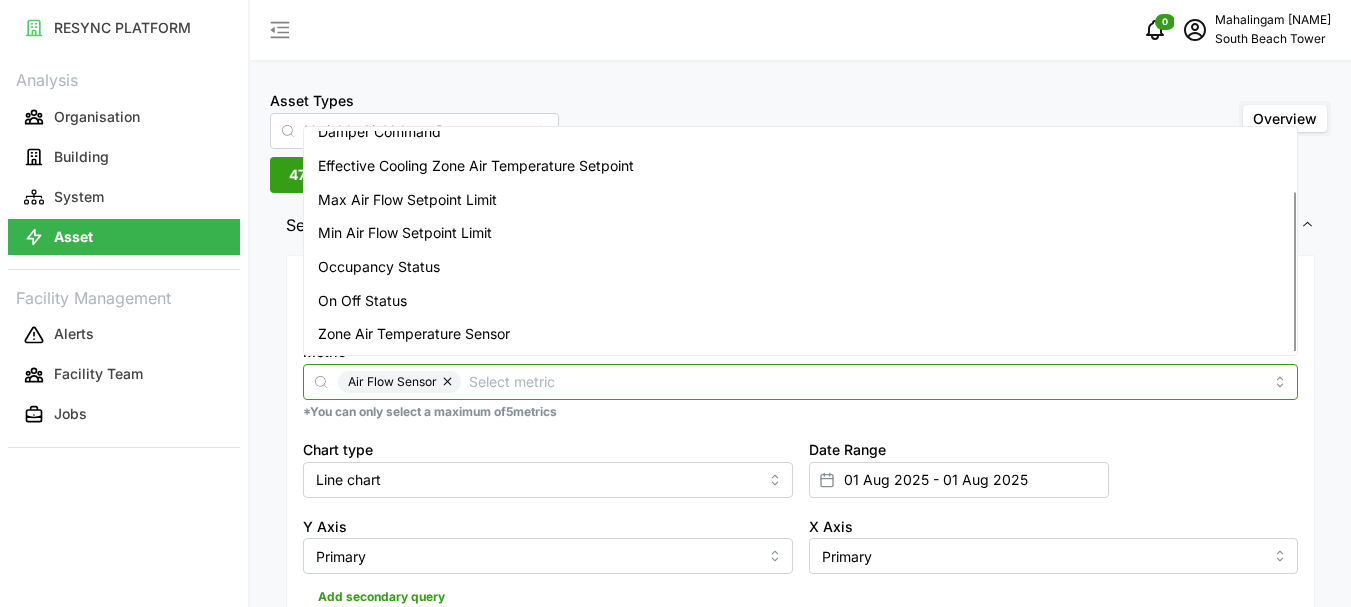 click on "Zone Air Temperature Sensor" at bounding box center (414, 334) 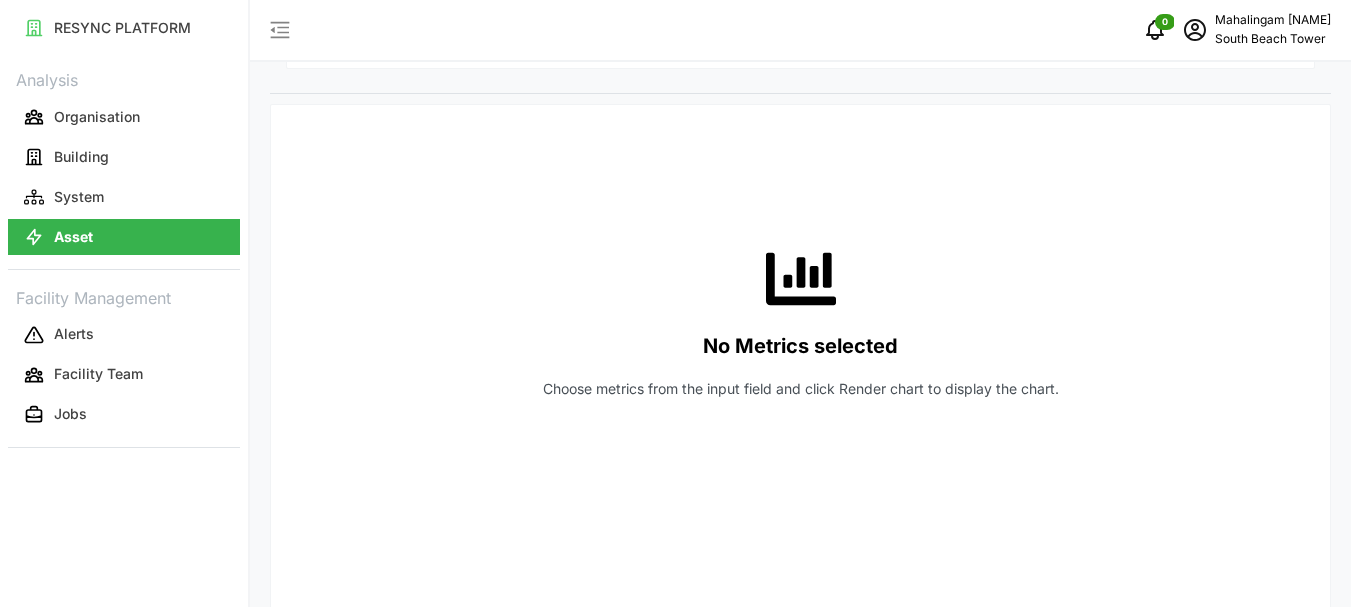 scroll, scrollTop: 200, scrollLeft: 0, axis: vertical 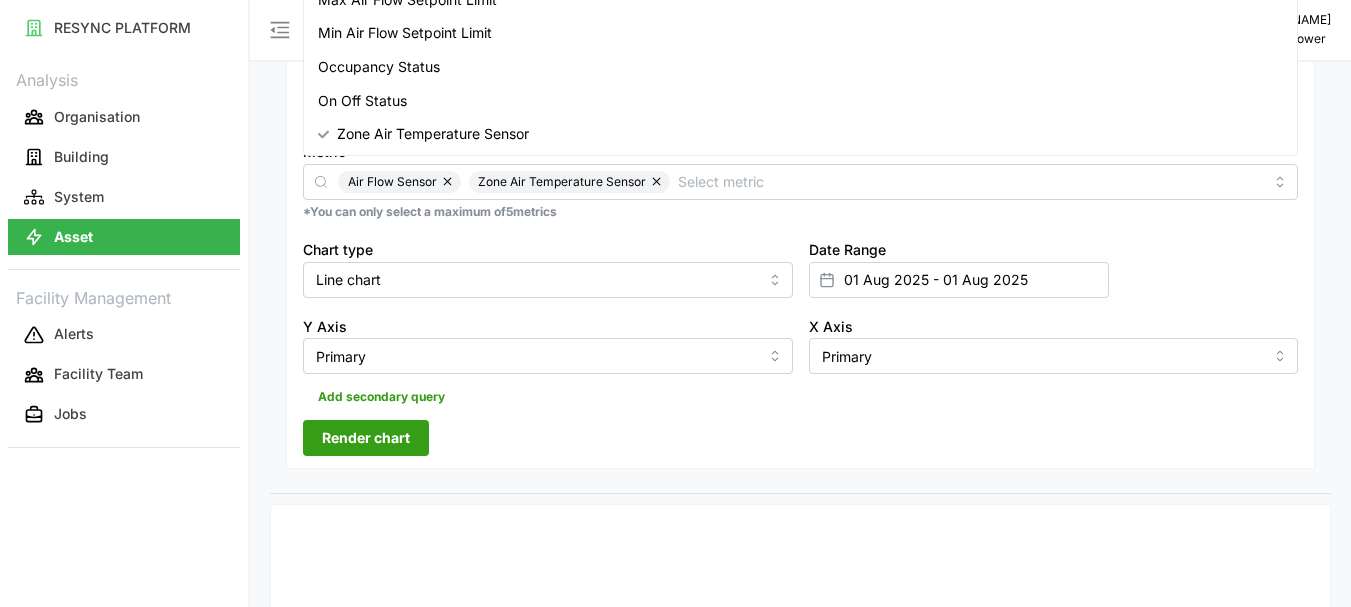 click 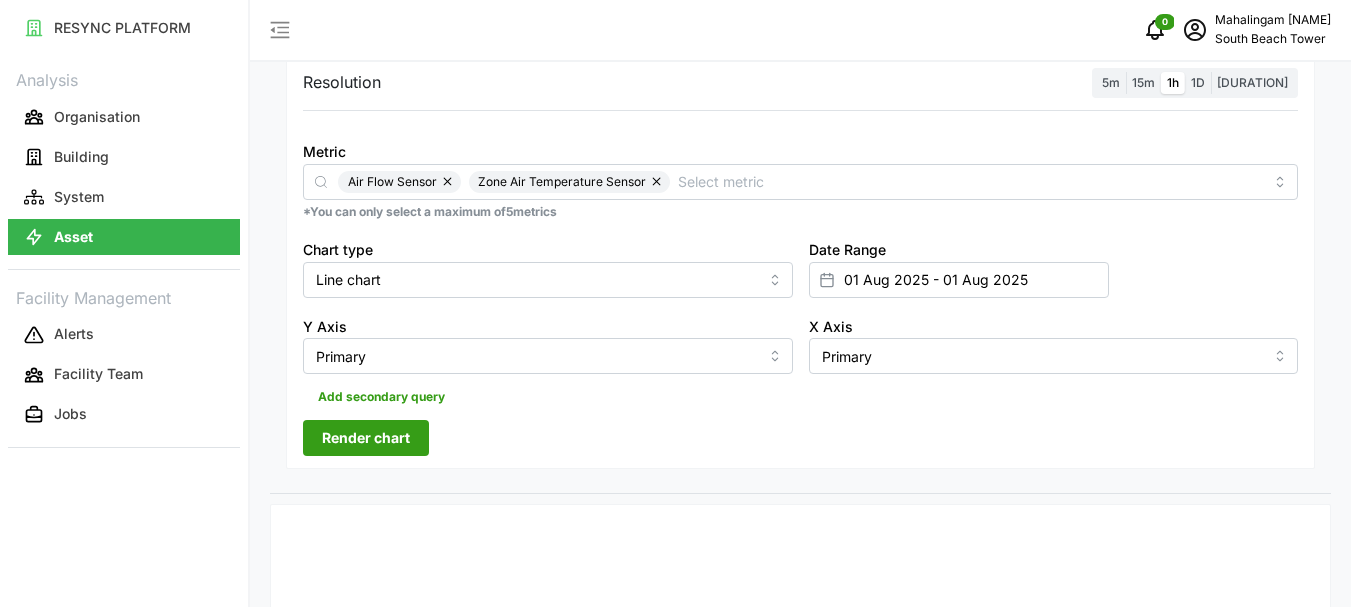 click 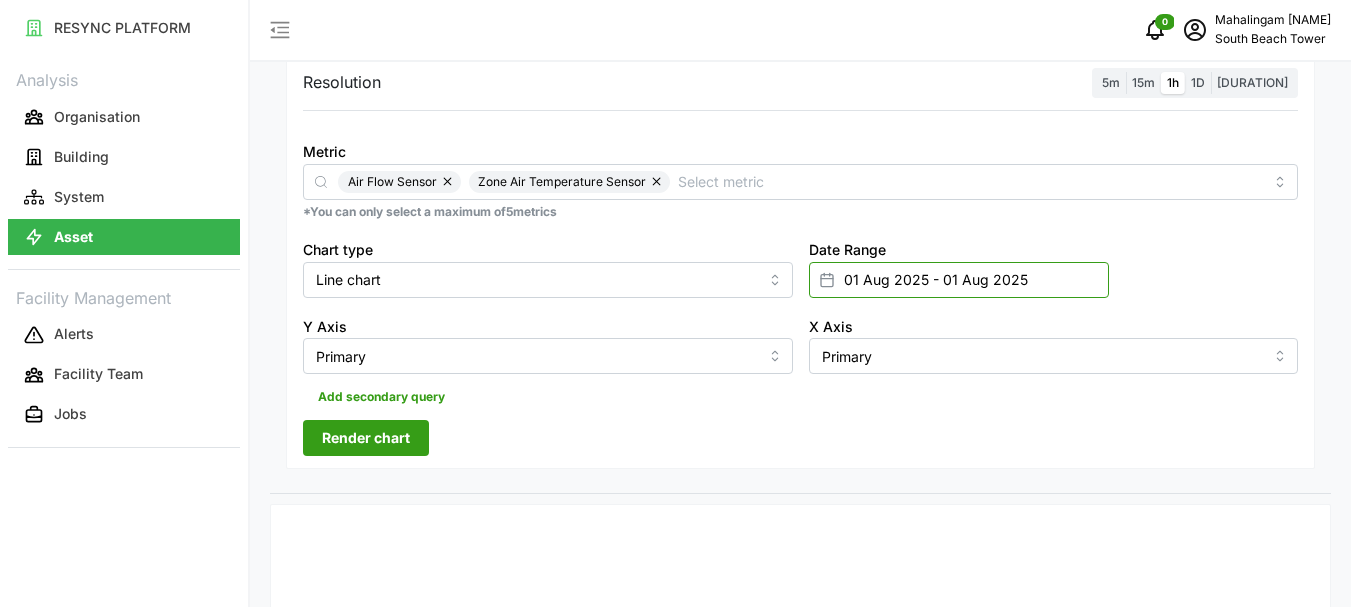 click on "01 Aug 2025 - 01 Aug 2025" at bounding box center (959, 280) 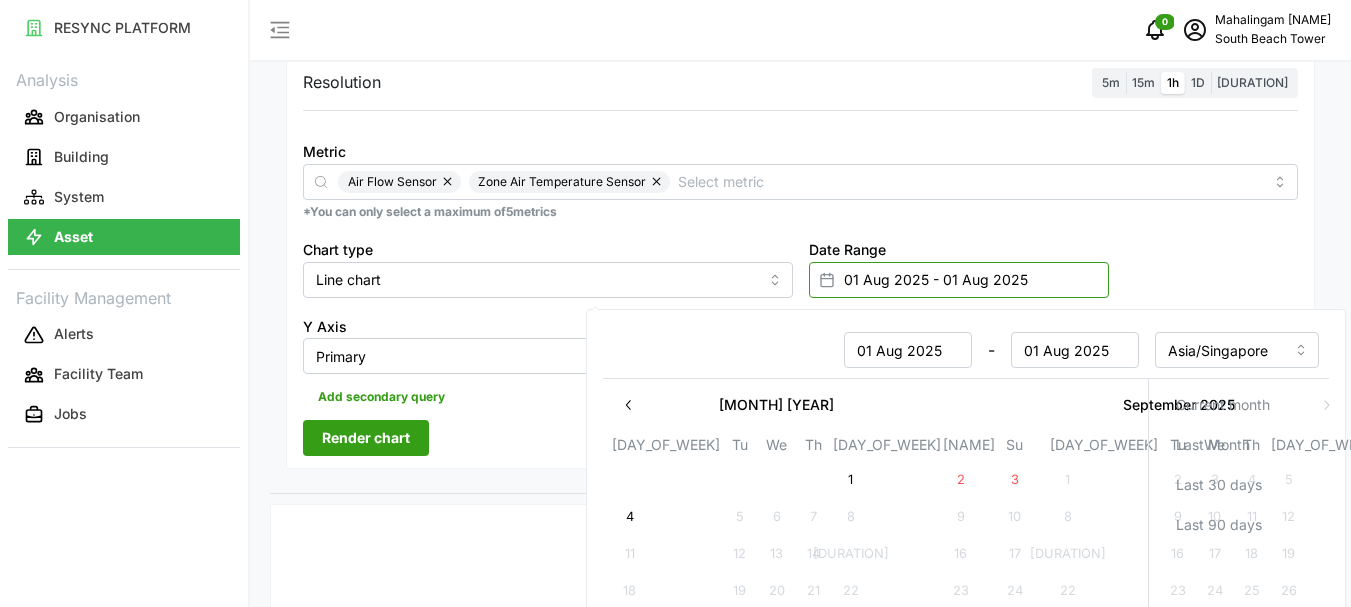 click on "01 Aug 2025 - 01 Aug 2025" at bounding box center (959, 280) 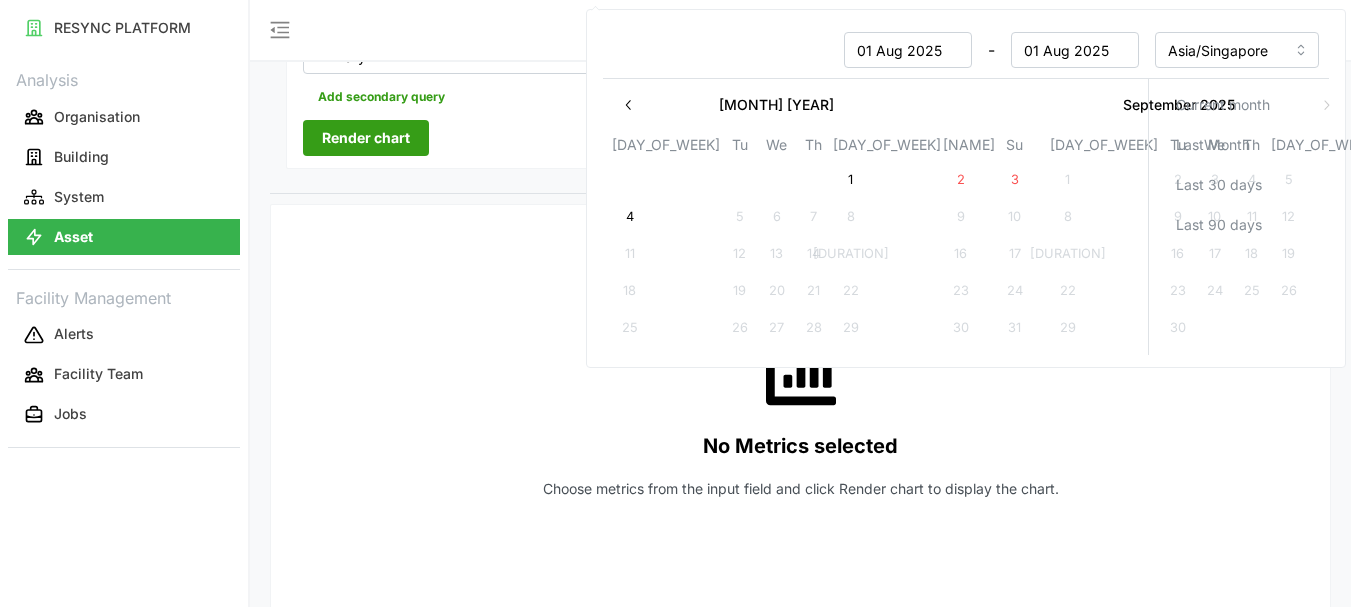scroll, scrollTop: 400, scrollLeft: 0, axis: vertical 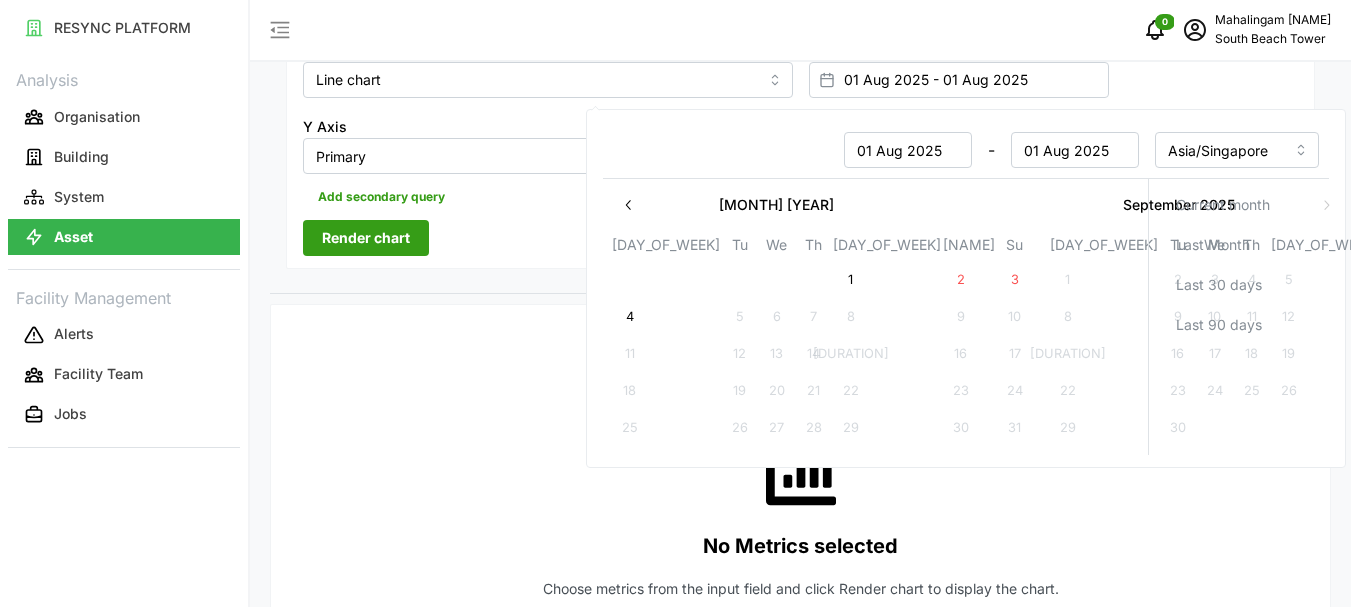 click on "4" at bounding box center (630, 317) 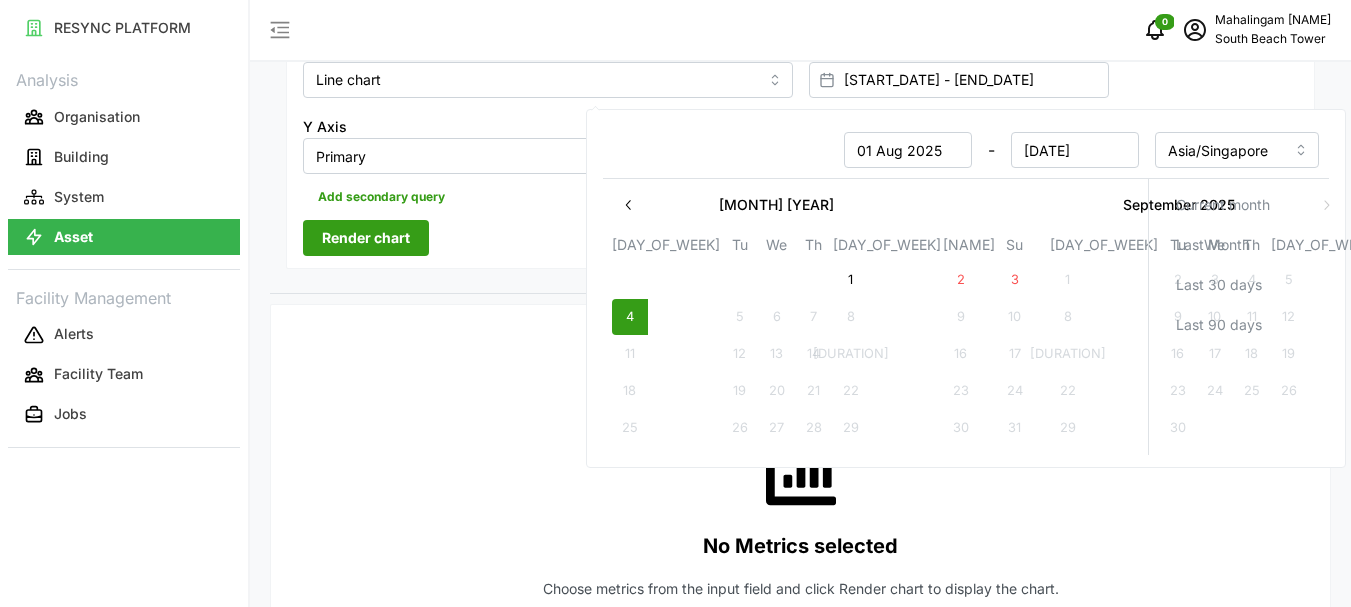 click on "4" at bounding box center (630, 317) 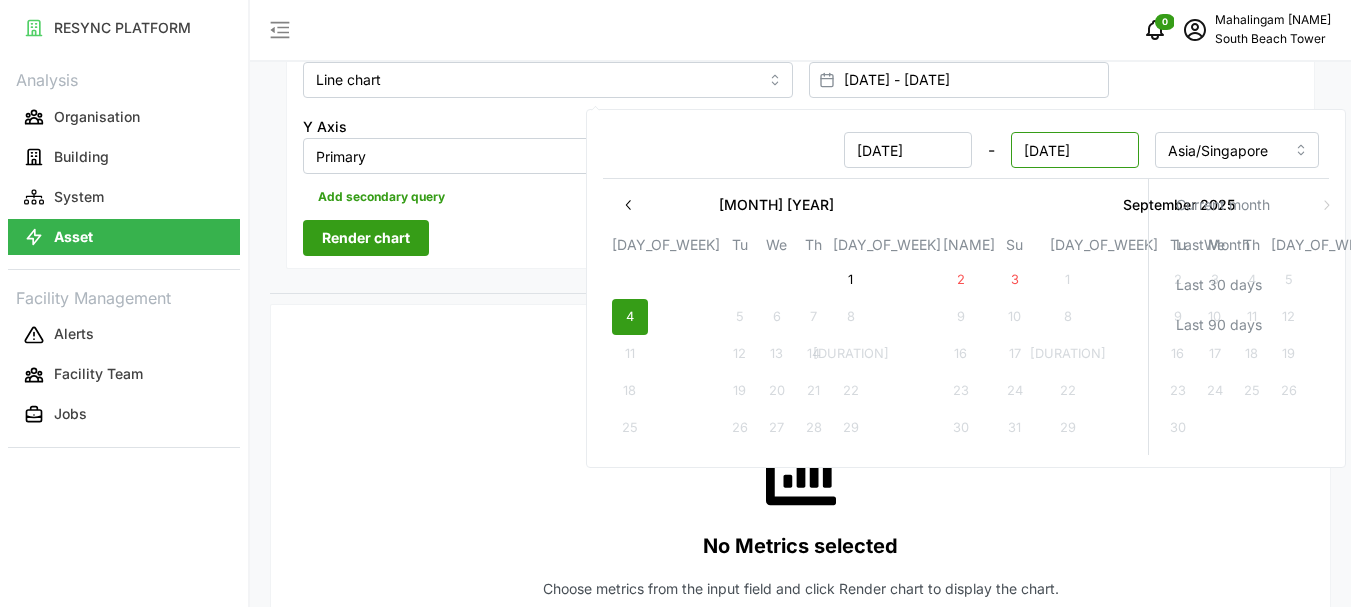 click on "[DATE]" at bounding box center [1075, 150] 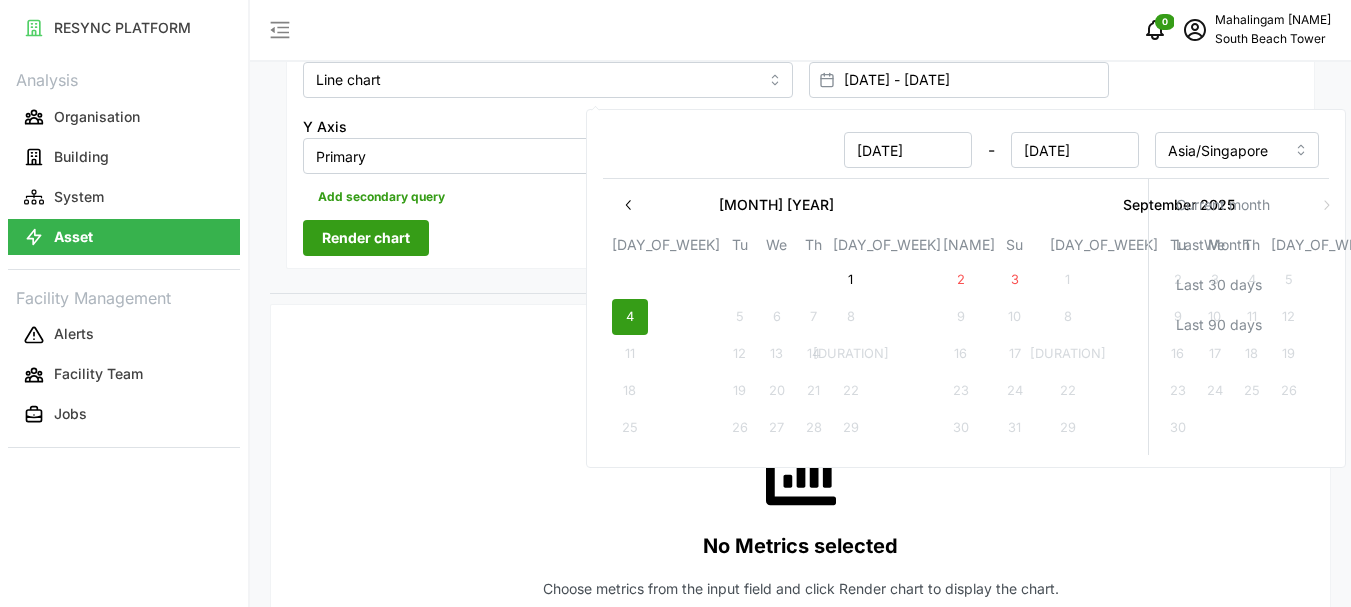 click on "Render chart" at bounding box center (366, 238) 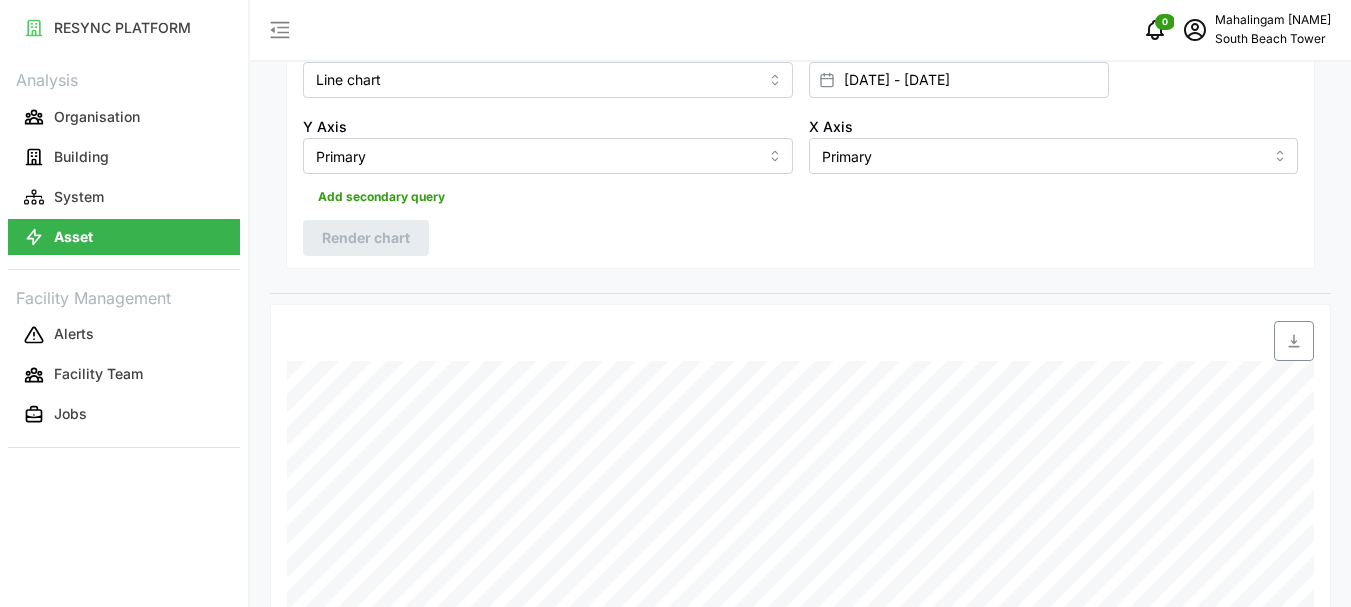 scroll, scrollTop: 598, scrollLeft: 0, axis: vertical 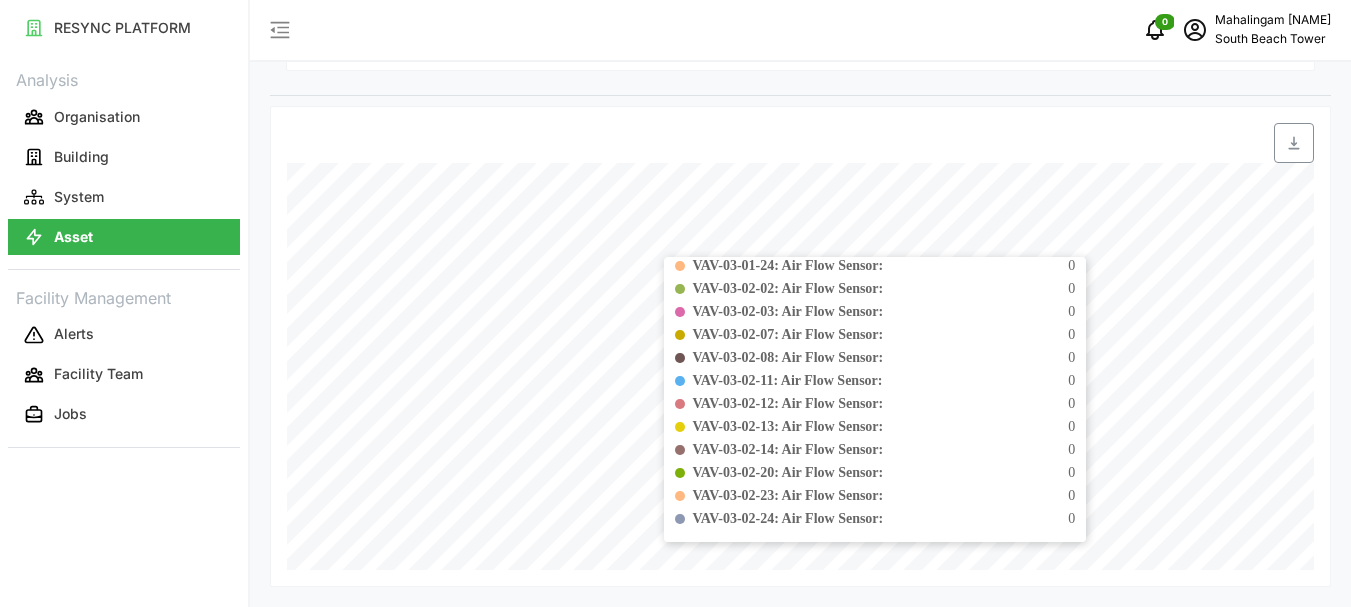 click on "VAV-03-02-13: Air Flow Sensor:
0" at bounding box center [884, 426] 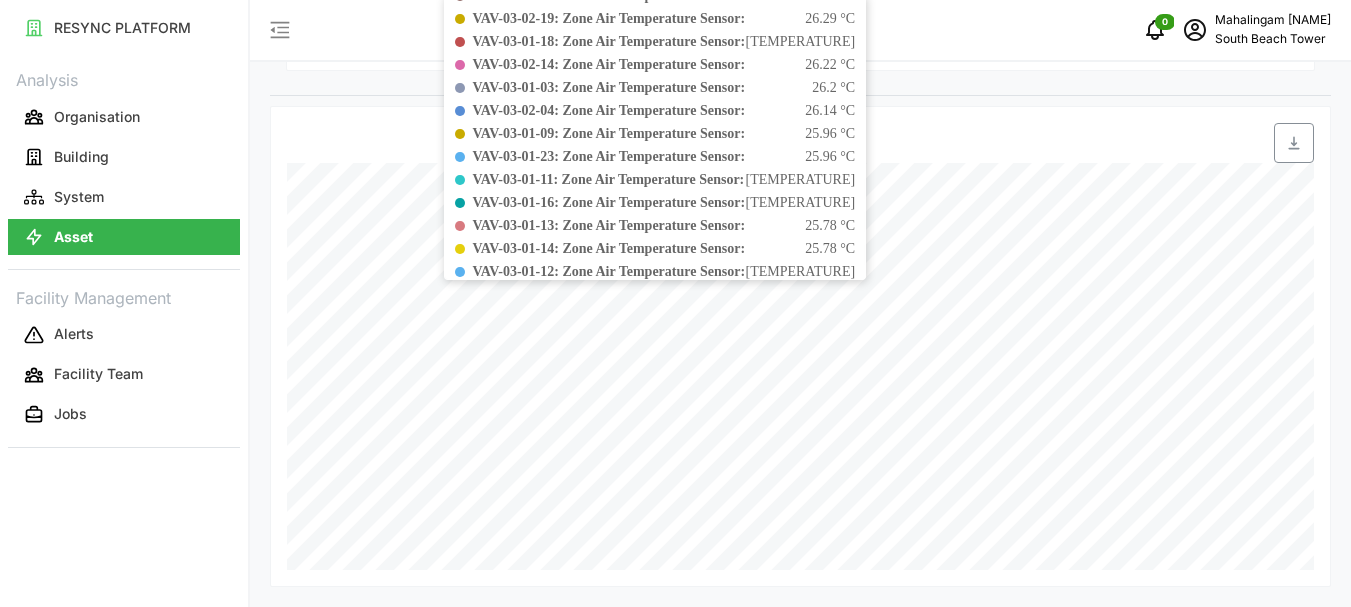 scroll, scrollTop: 1259, scrollLeft: 0, axis: vertical 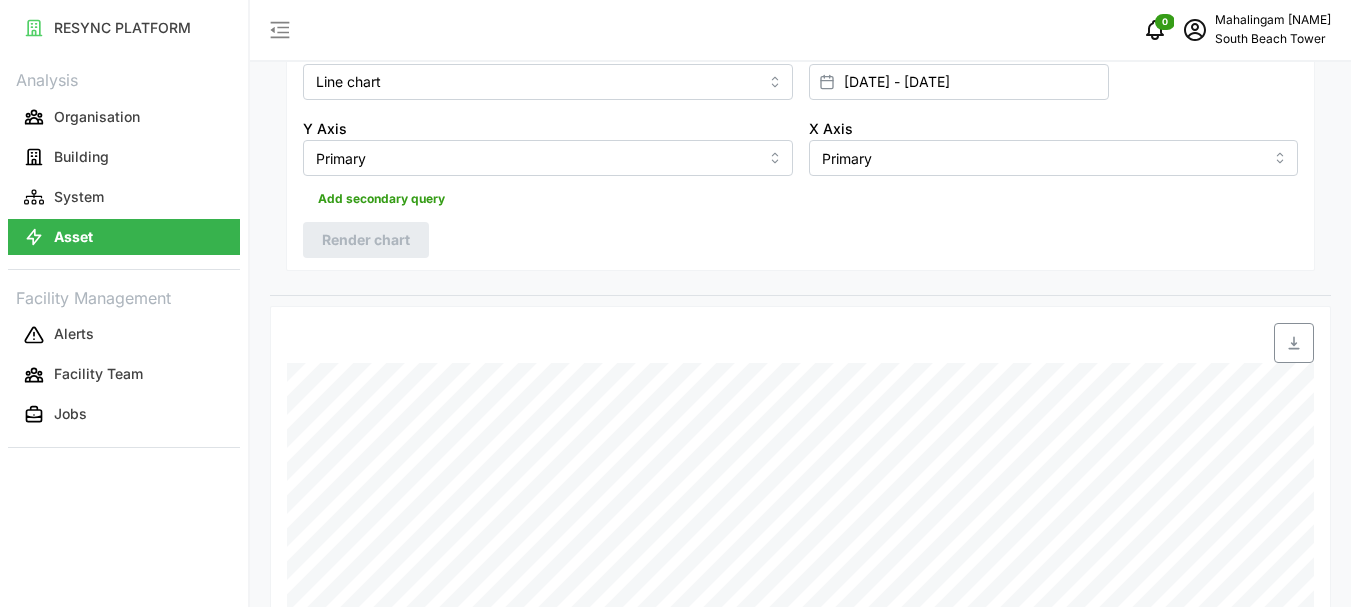 click on "X Axis Primary" at bounding box center (1054, 146) 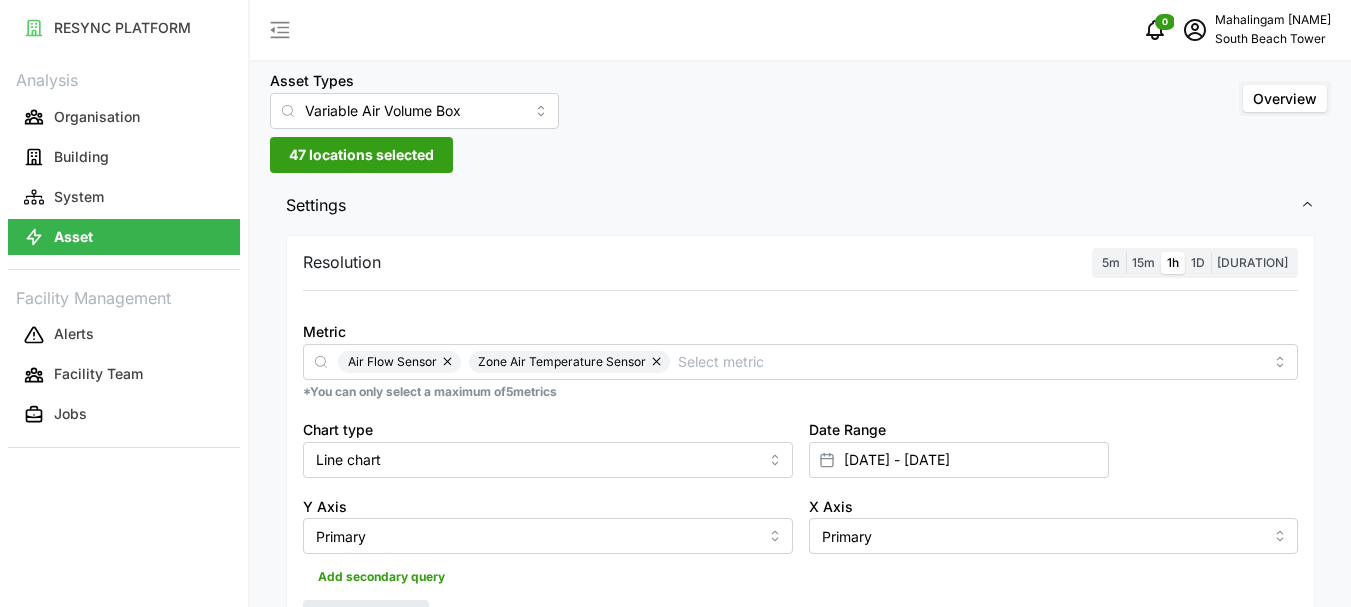 scroll, scrollTop: 0, scrollLeft: 0, axis: both 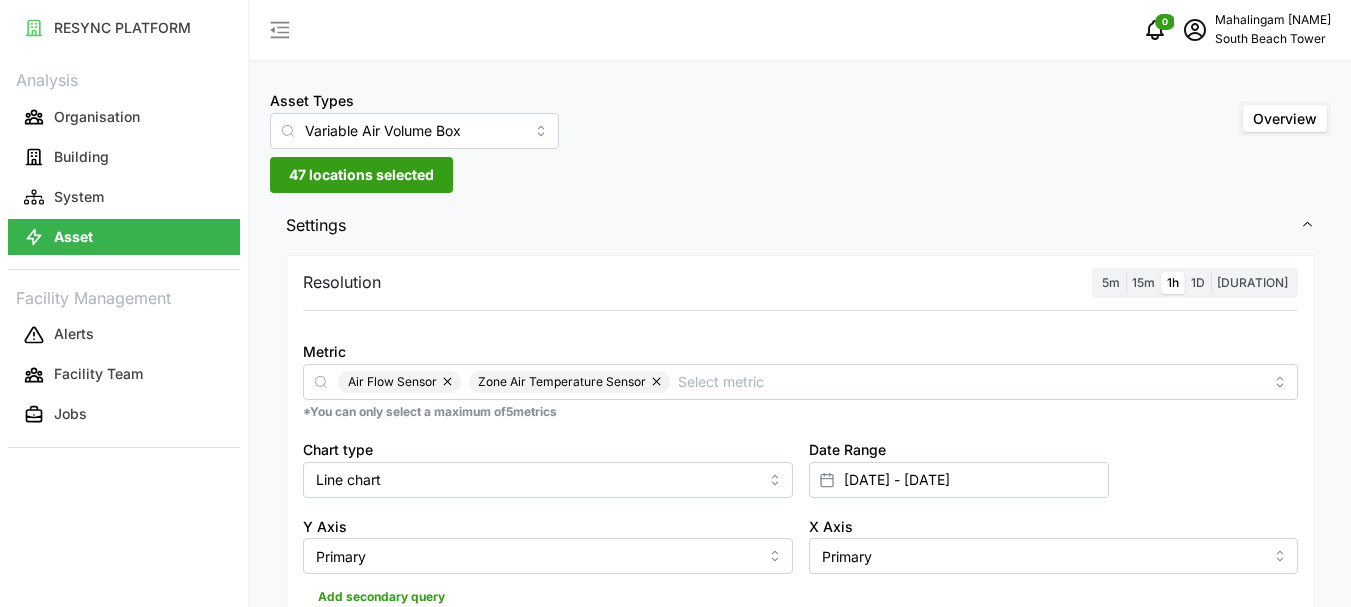 click on "47 locations selected" at bounding box center (361, 175) 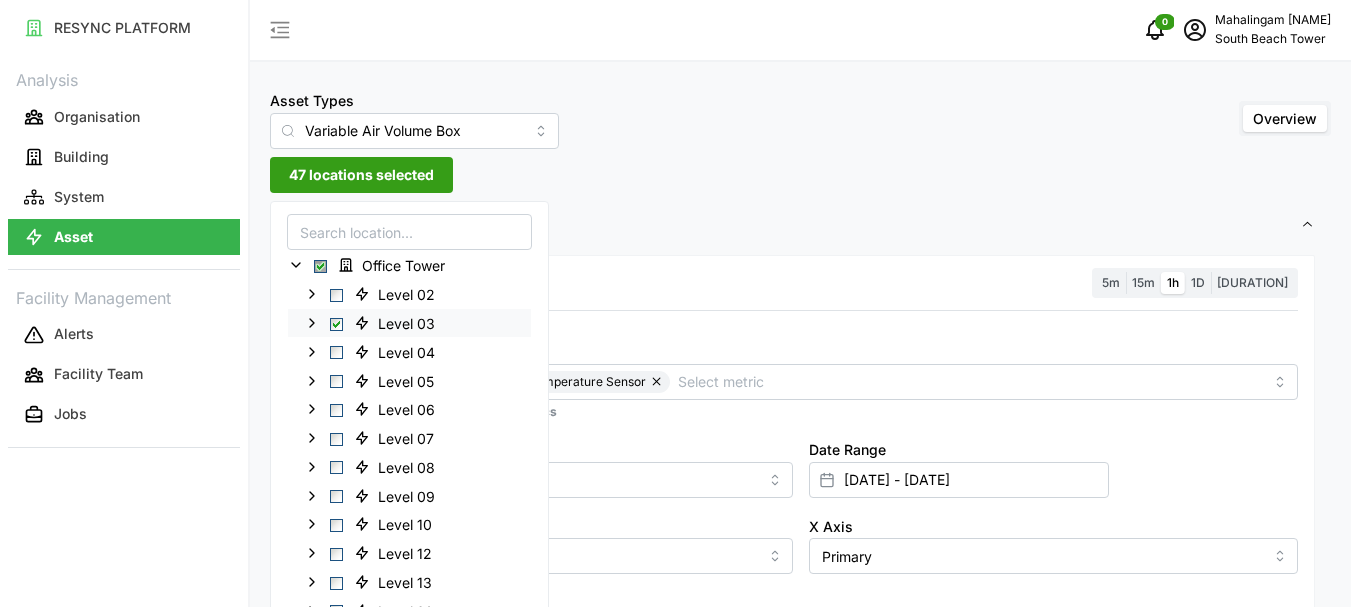click 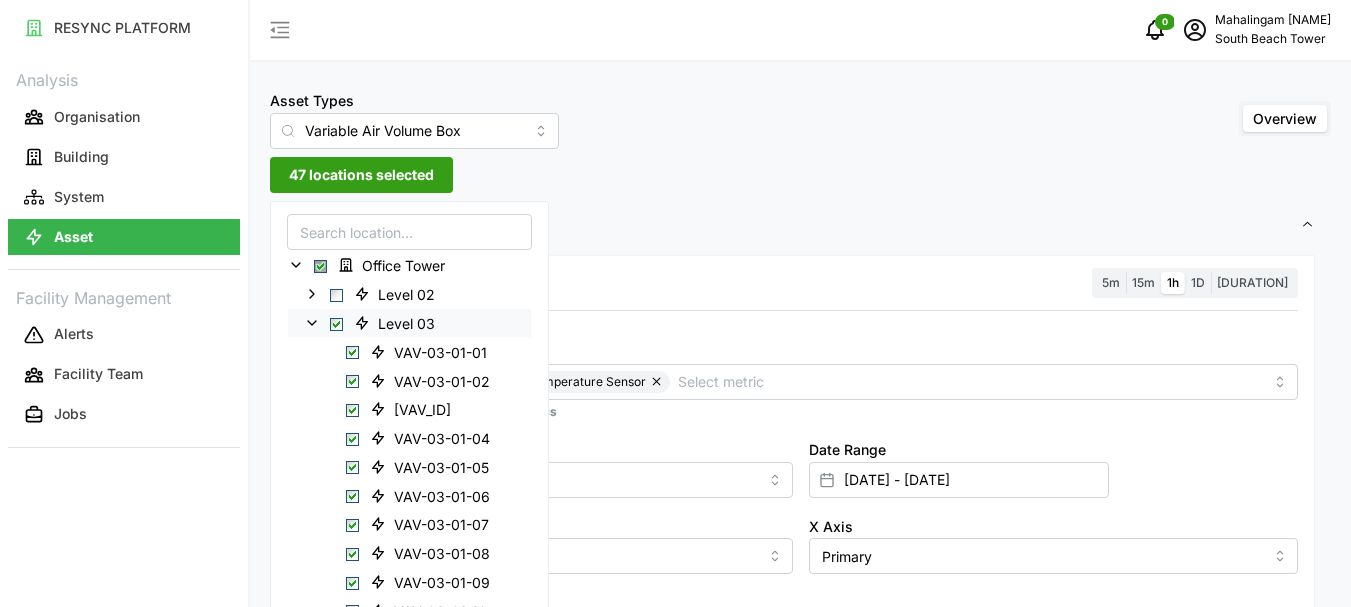 click at bounding box center [336, 323] 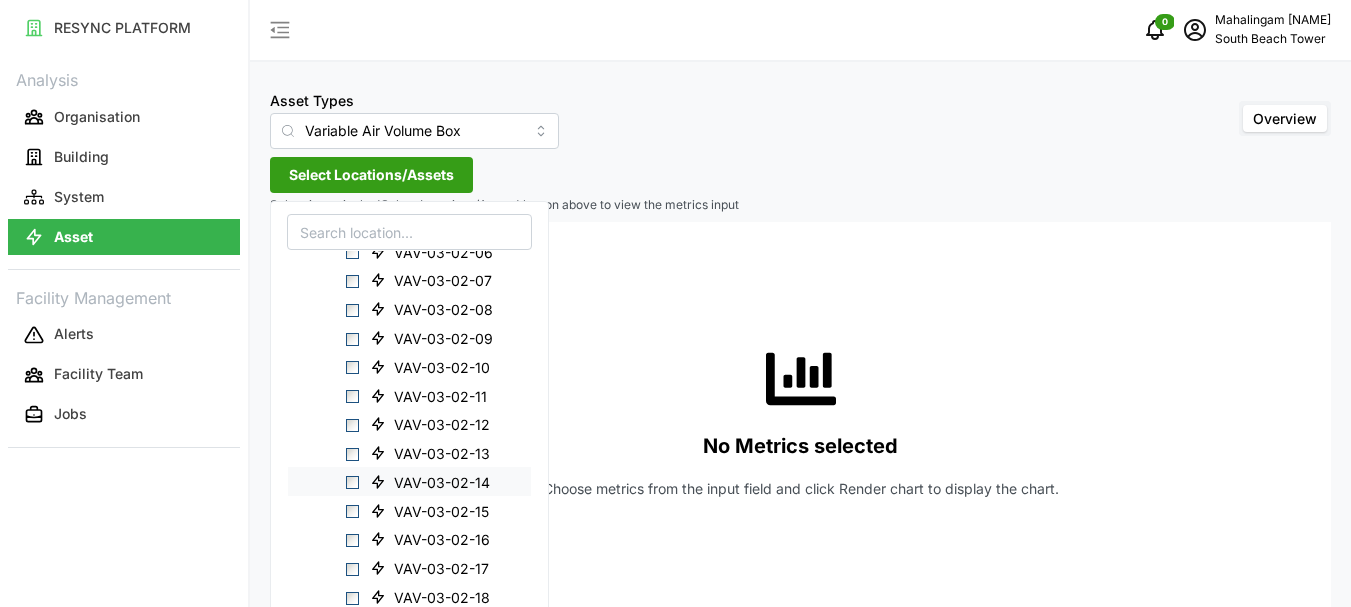 scroll, scrollTop: 900, scrollLeft: 0, axis: vertical 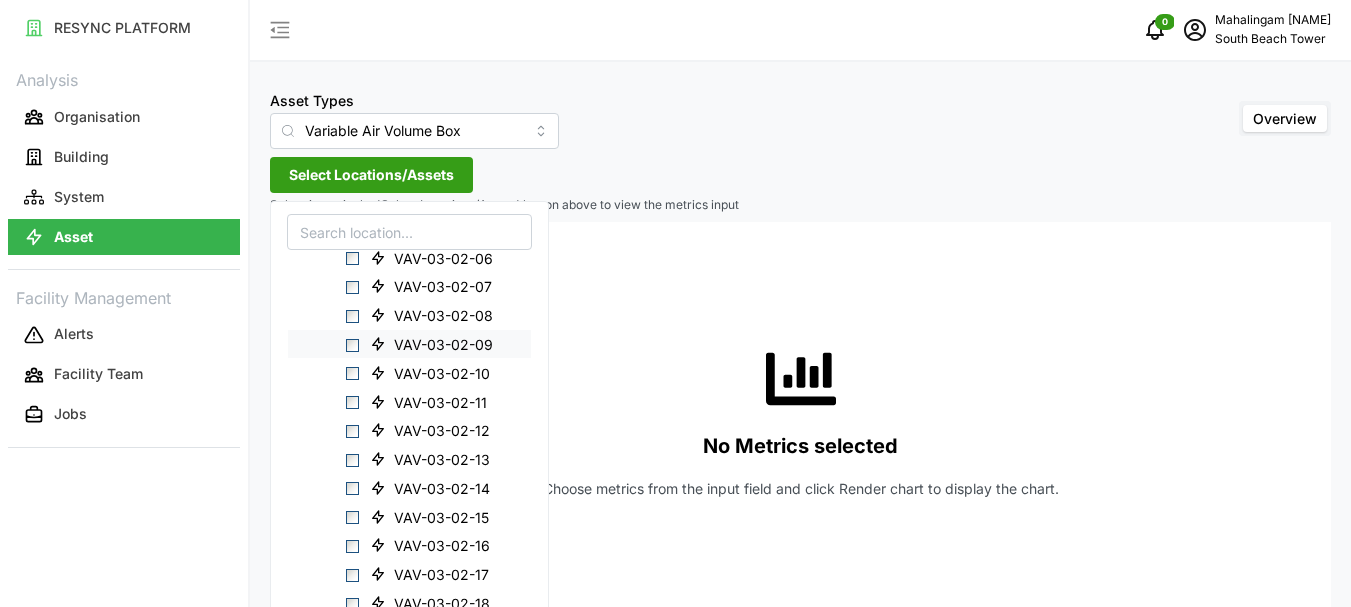 click at bounding box center (352, 344) 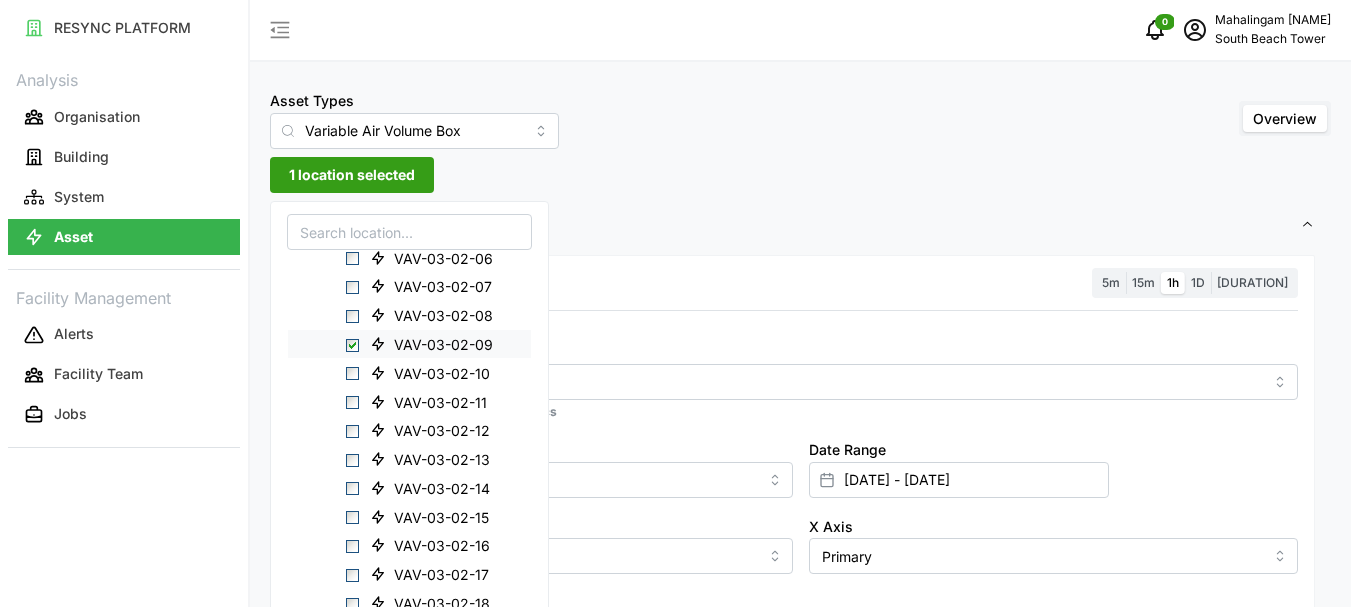 scroll, scrollTop: 1000, scrollLeft: 0, axis: vertical 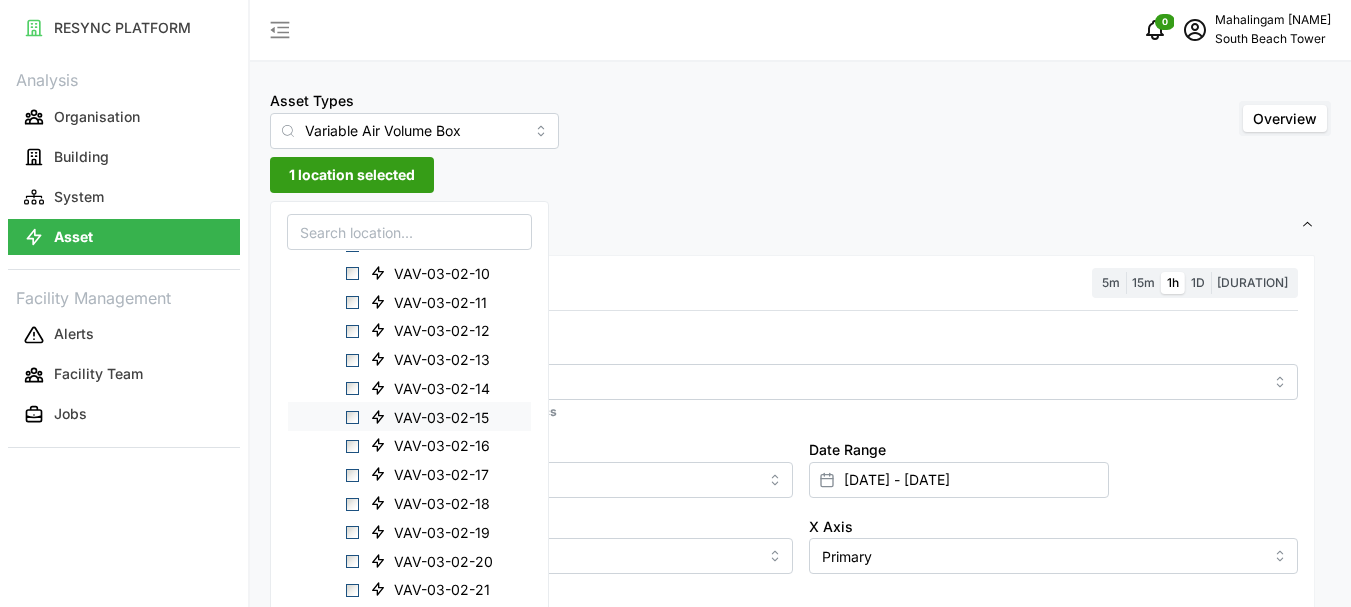 click at bounding box center [352, 417] 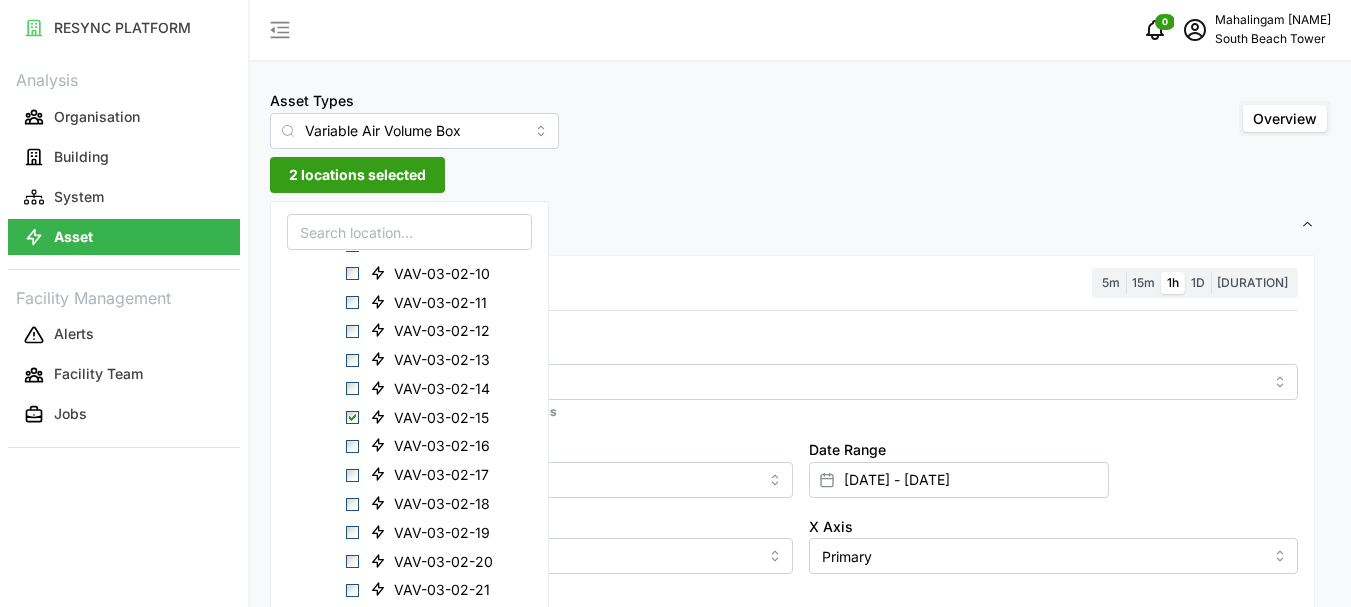 click on "2 locations selected" at bounding box center [357, 175] 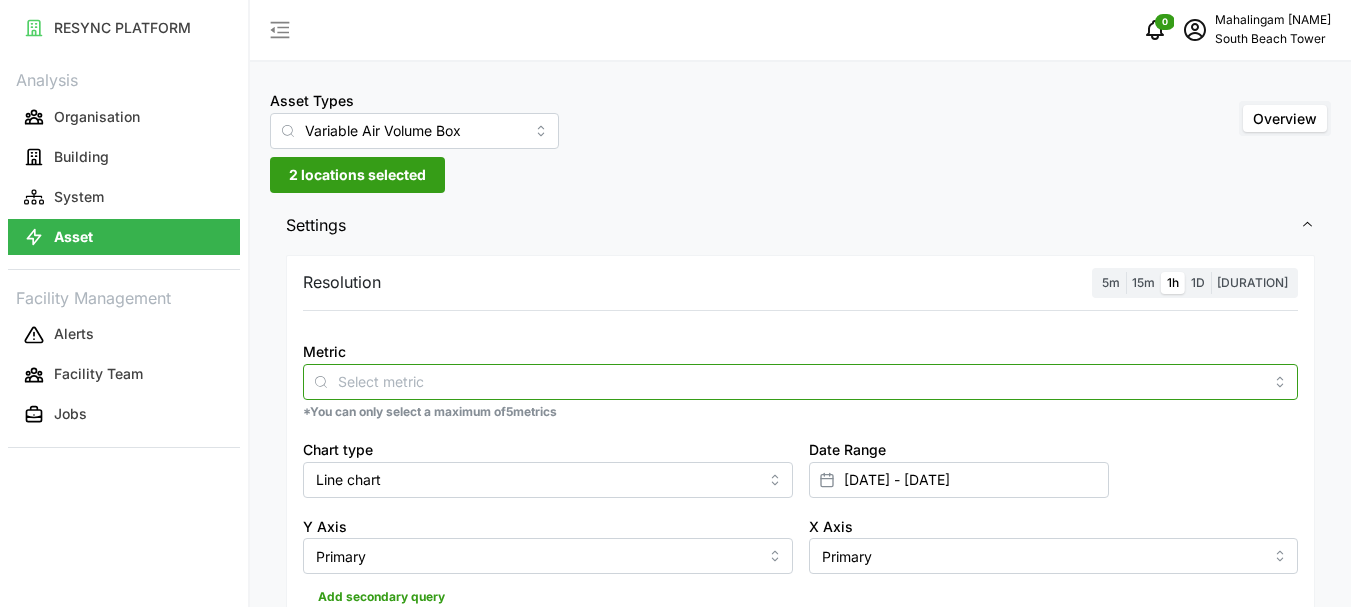 click at bounding box center (800, 382) 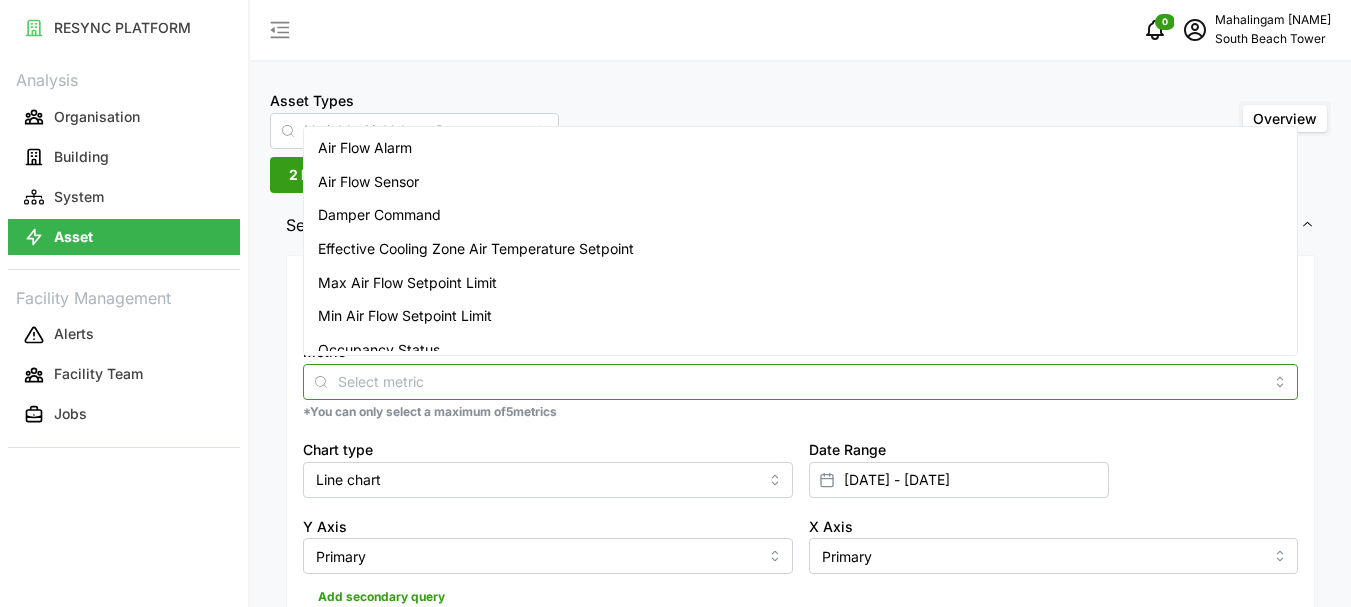 click on "Air Flow Sensor" at bounding box center [368, 182] 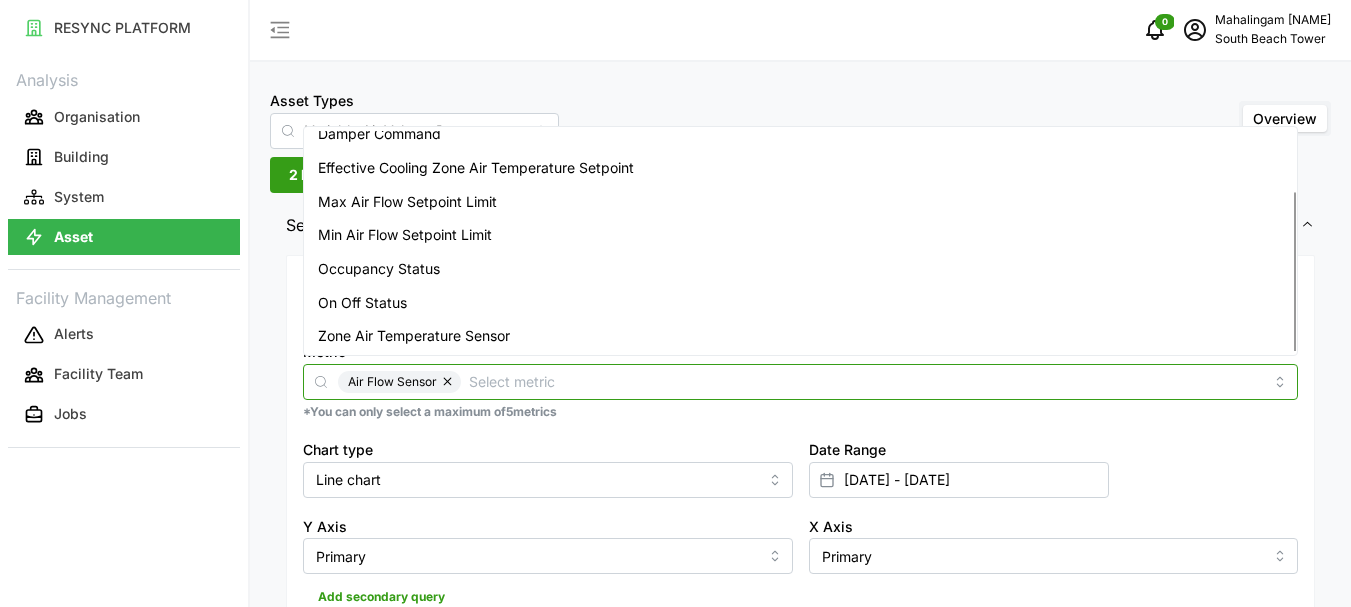 scroll, scrollTop: 83, scrollLeft: 0, axis: vertical 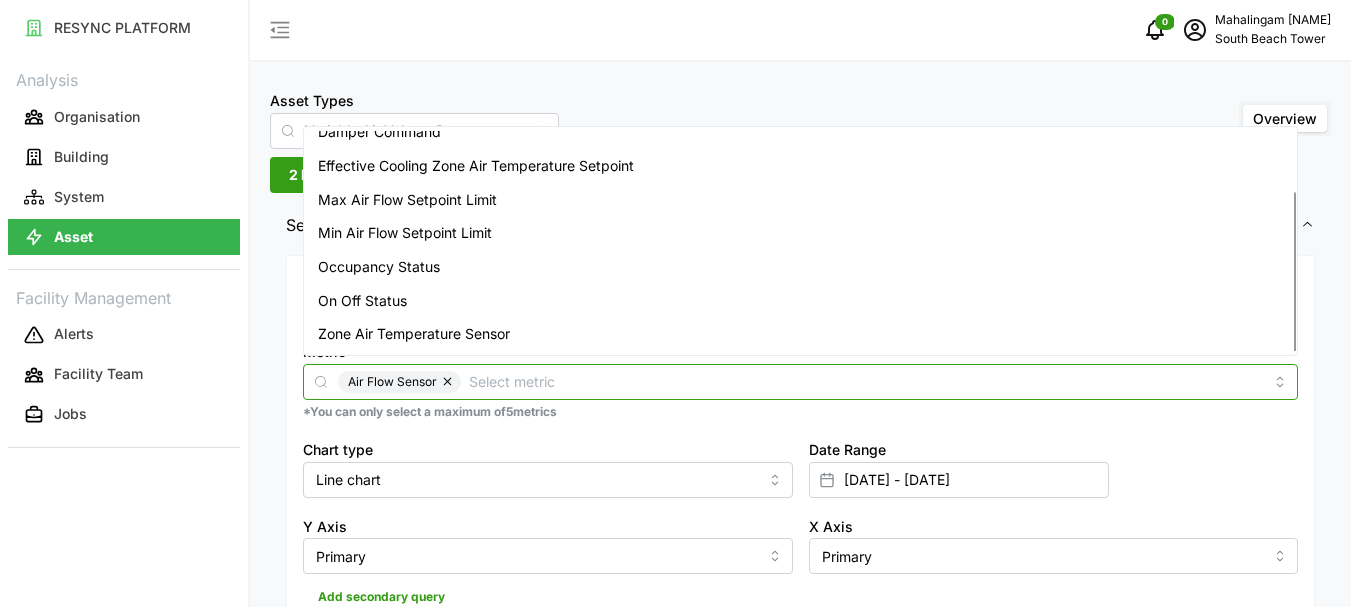 click on "Zone Air Temperature Sensor" at bounding box center (414, 334) 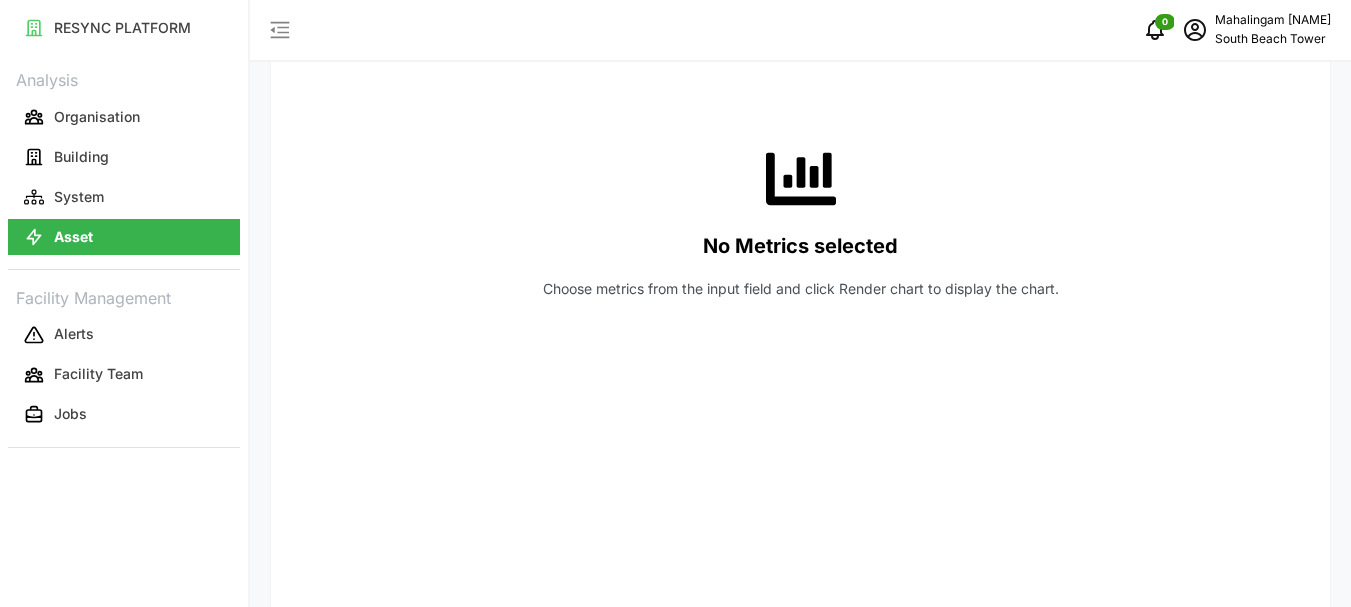 scroll, scrollTop: 500, scrollLeft: 0, axis: vertical 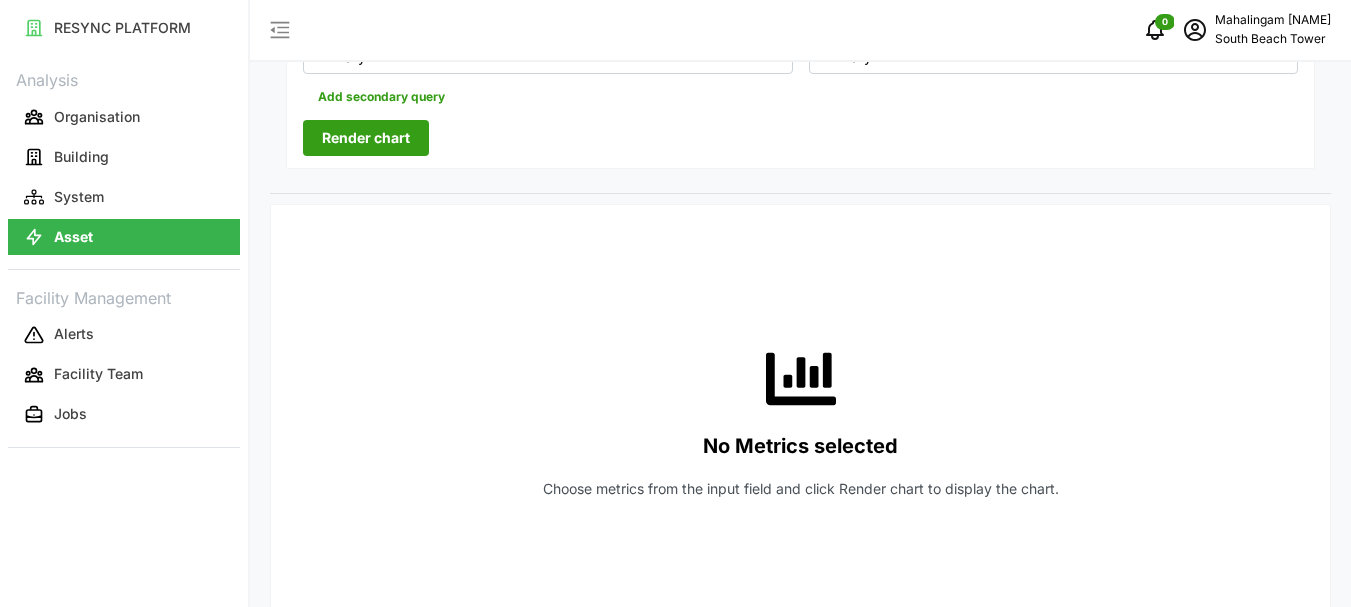 click on "Render chart" at bounding box center [366, 138] 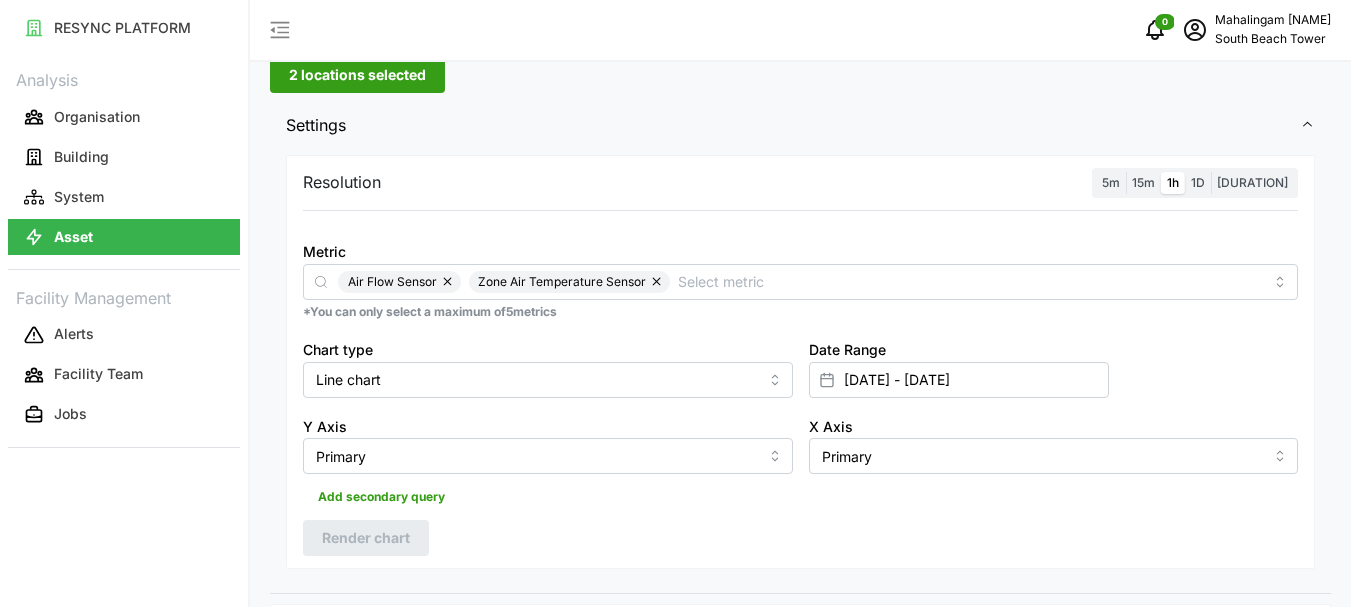 scroll, scrollTop: 0, scrollLeft: 0, axis: both 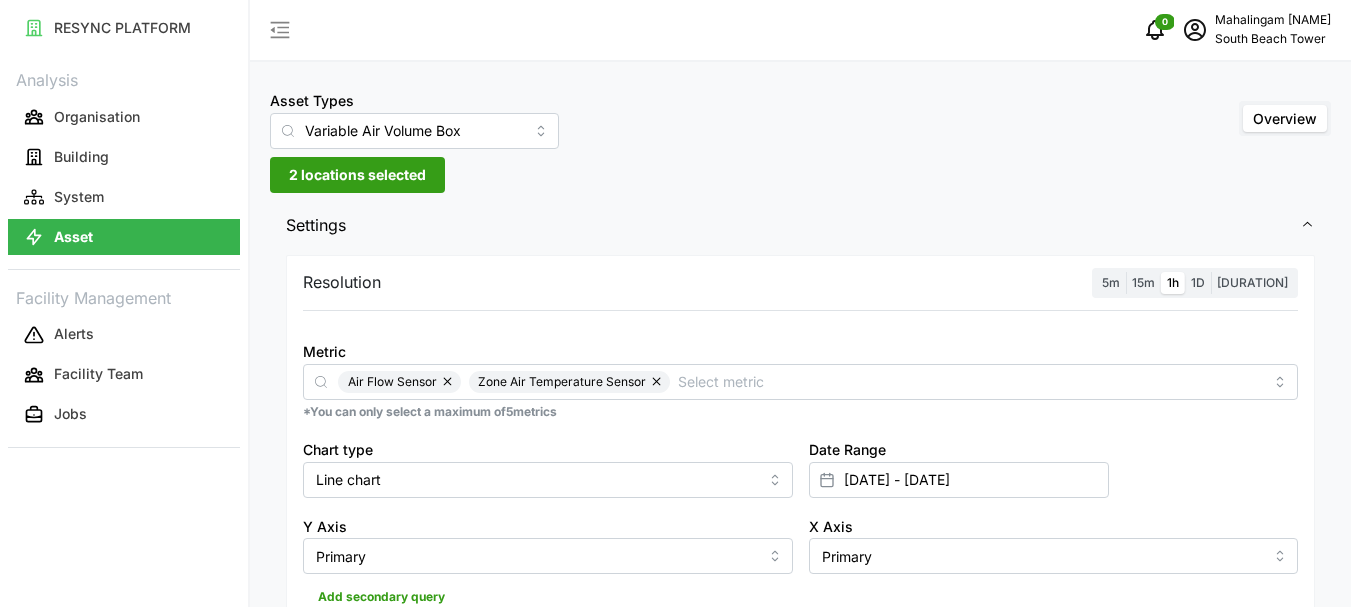click on "2 locations selected" at bounding box center [357, 175] 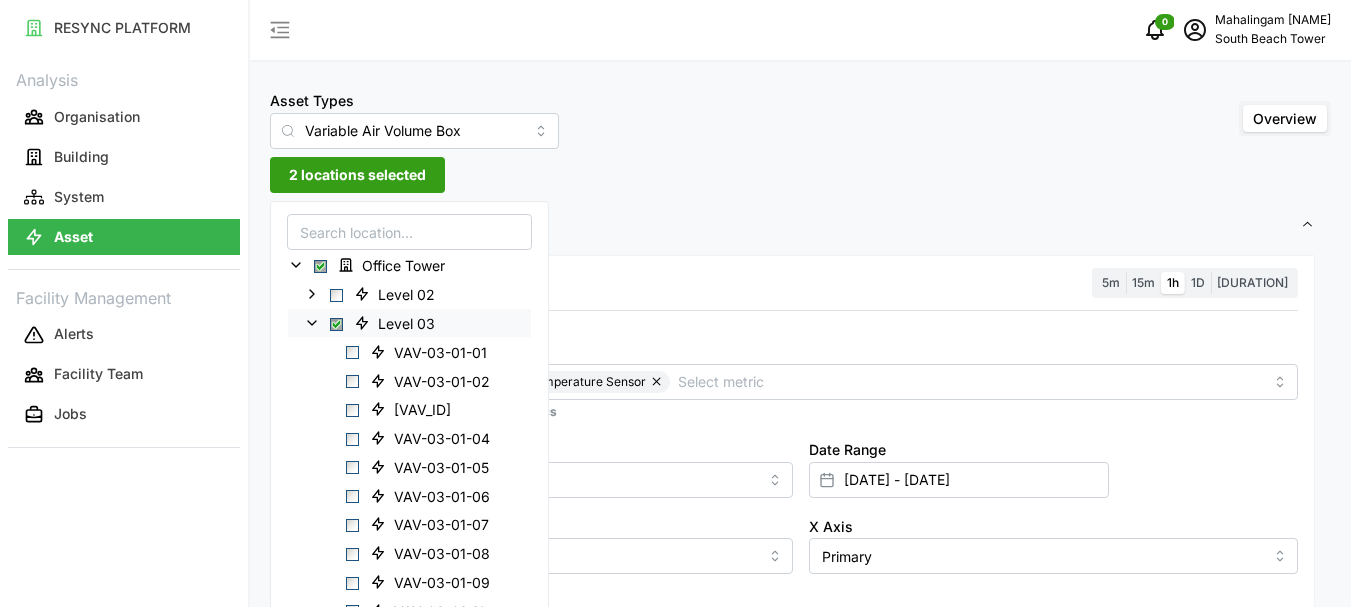 click at bounding box center [336, 323] 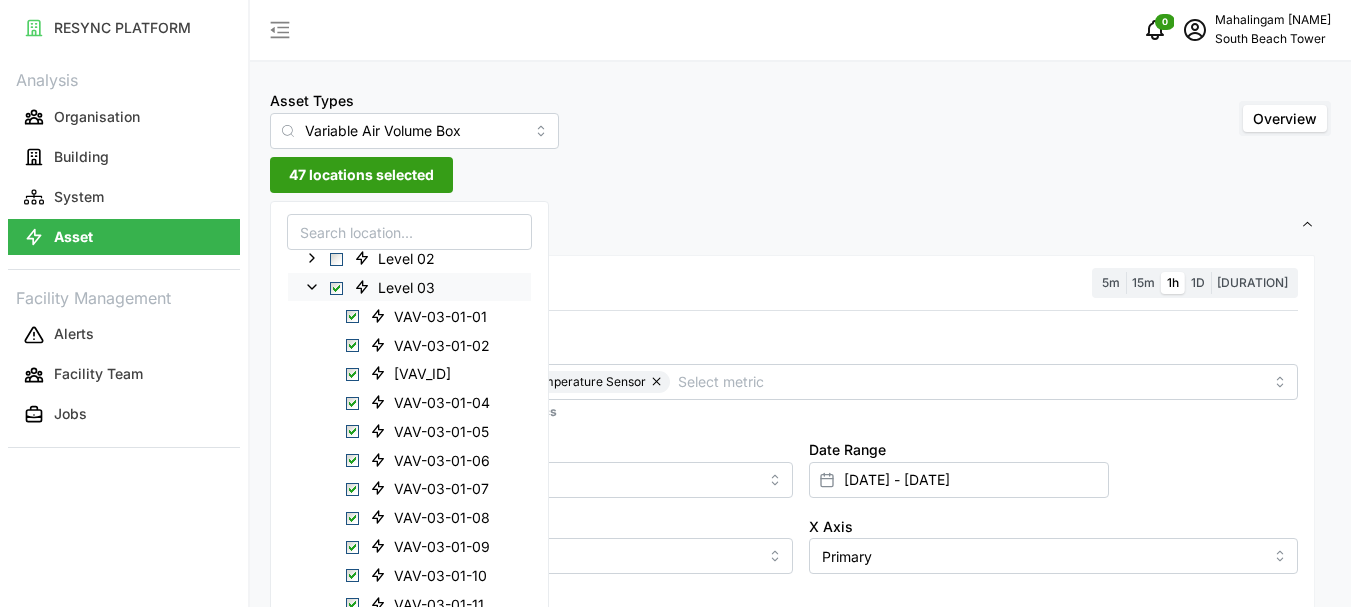 scroll, scrollTop: 0, scrollLeft: 0, axis: both 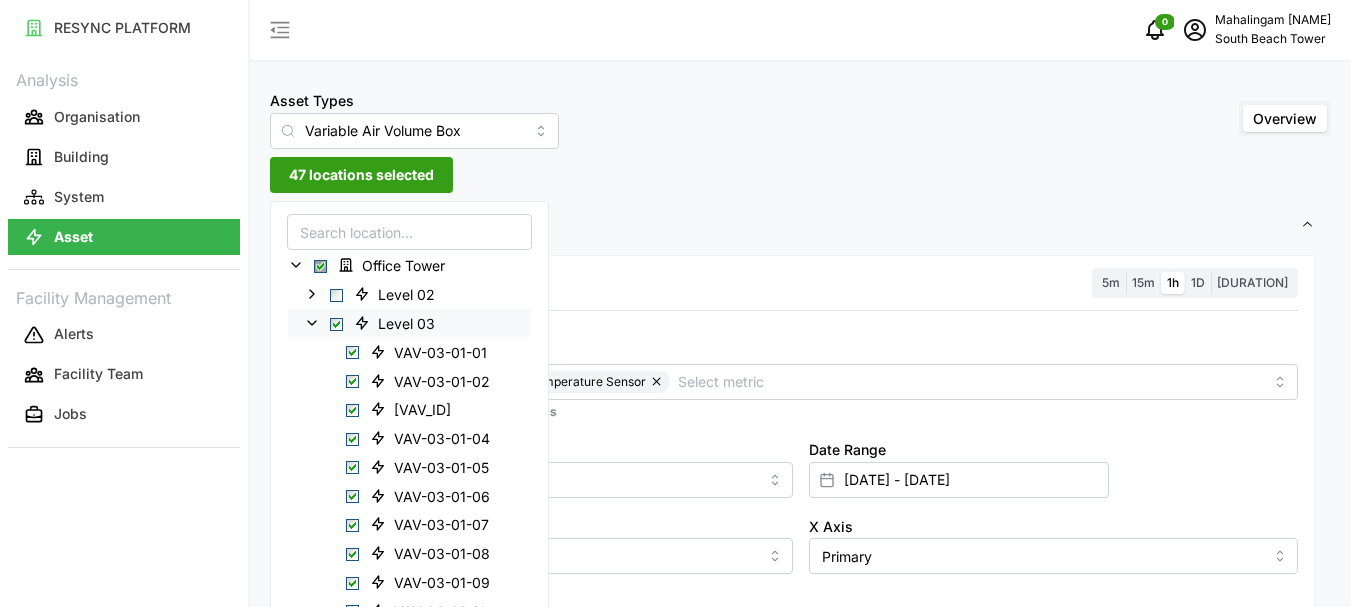 click at bounding box center (336, 323) 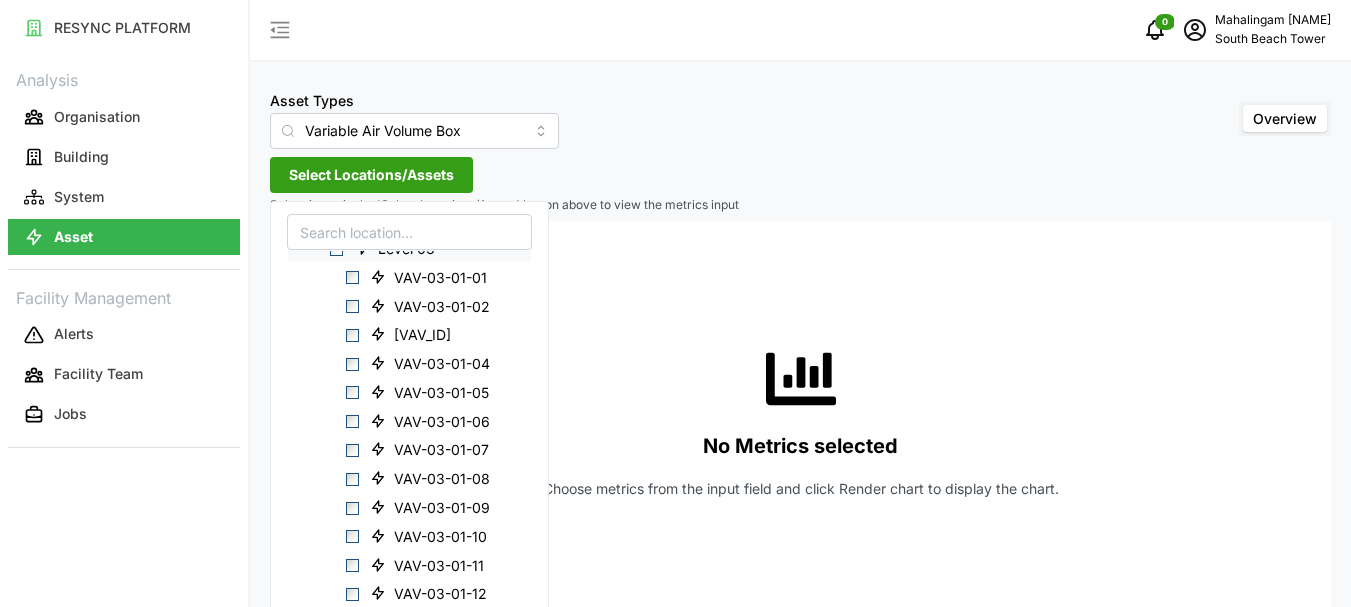 scroll, scrollTop: 0, scrollLeft: 0, axis: both 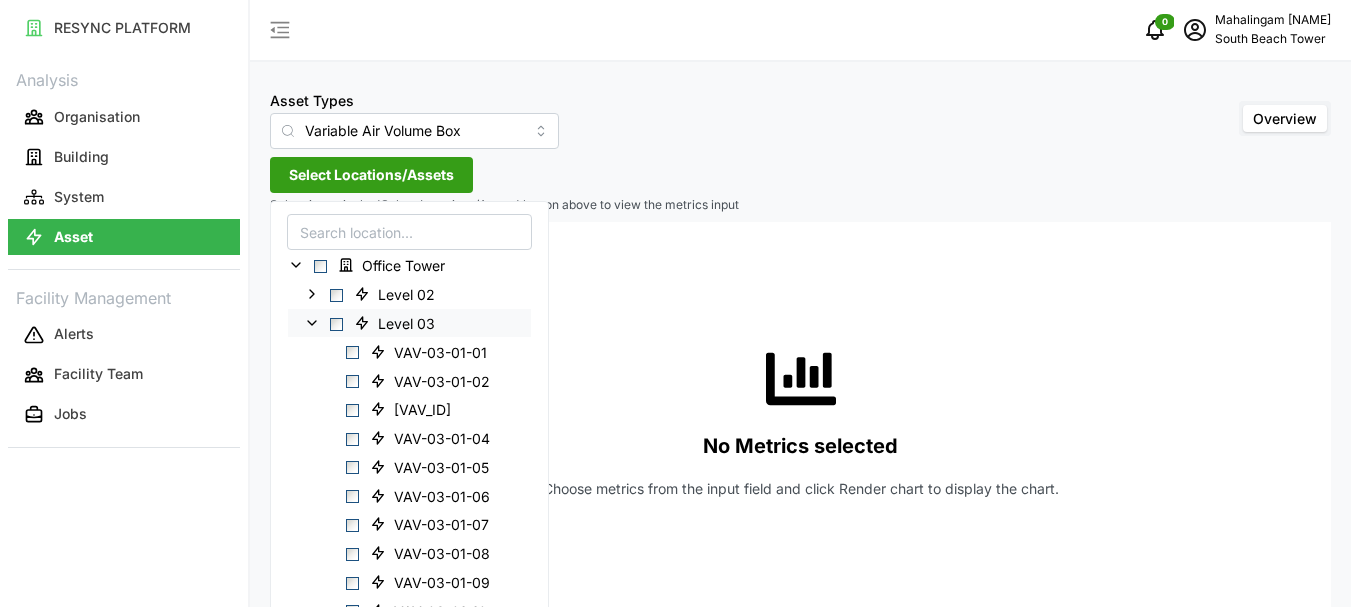 click 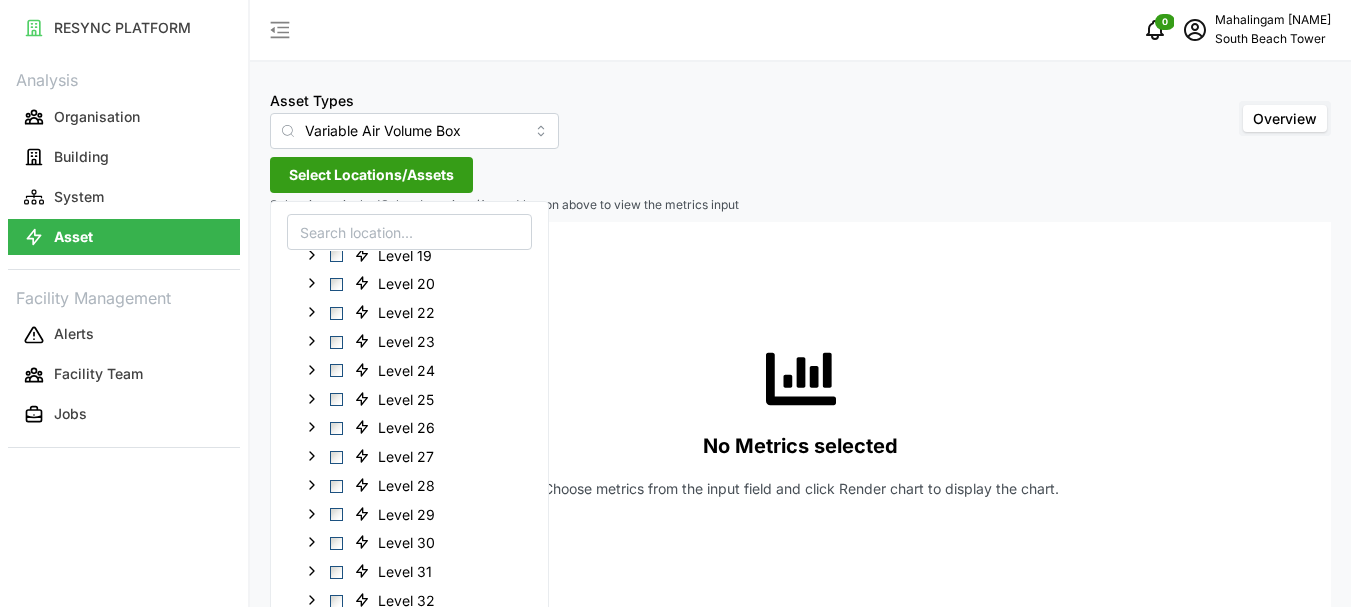 scroll, scrollTop: 543, scrollLeft: 0, axis: vertical 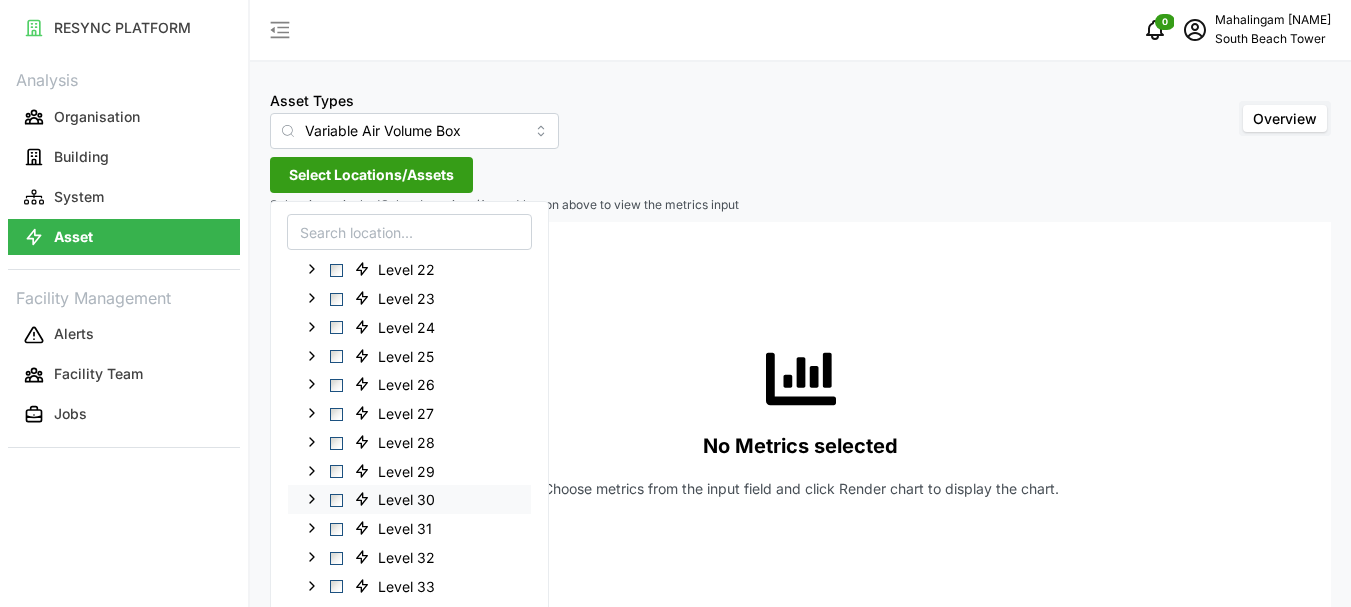 click at bounding box center [336, 500] 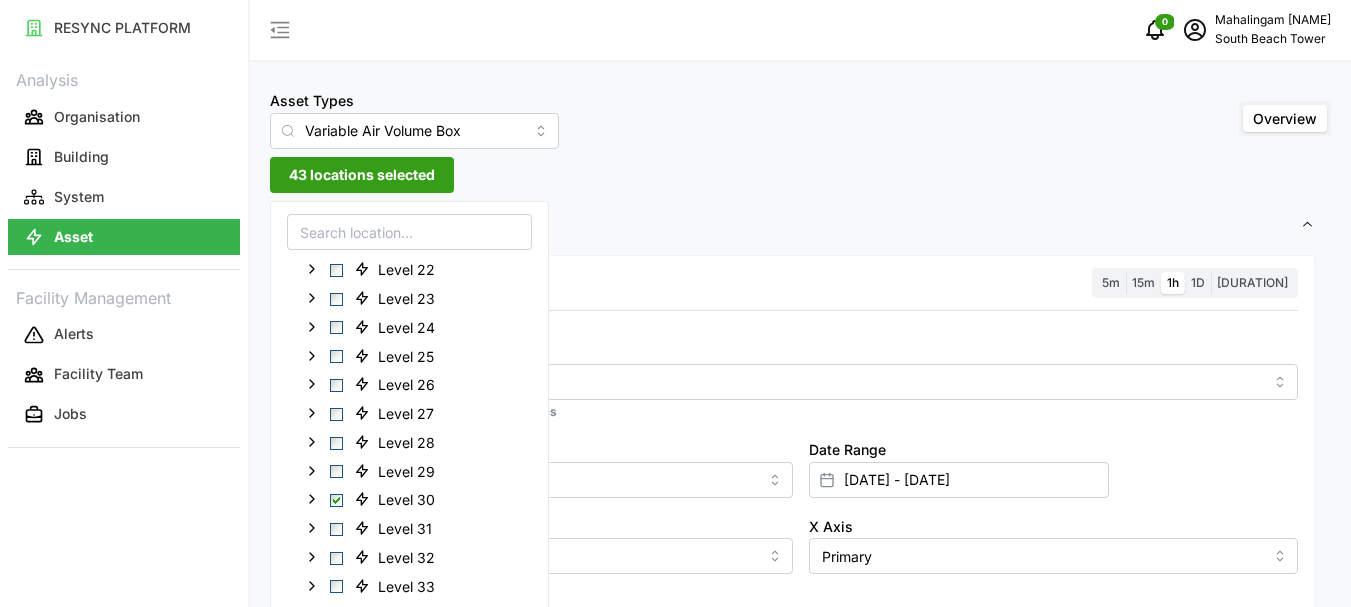 click on "43 locations selected" at bounding box center (362, 175) 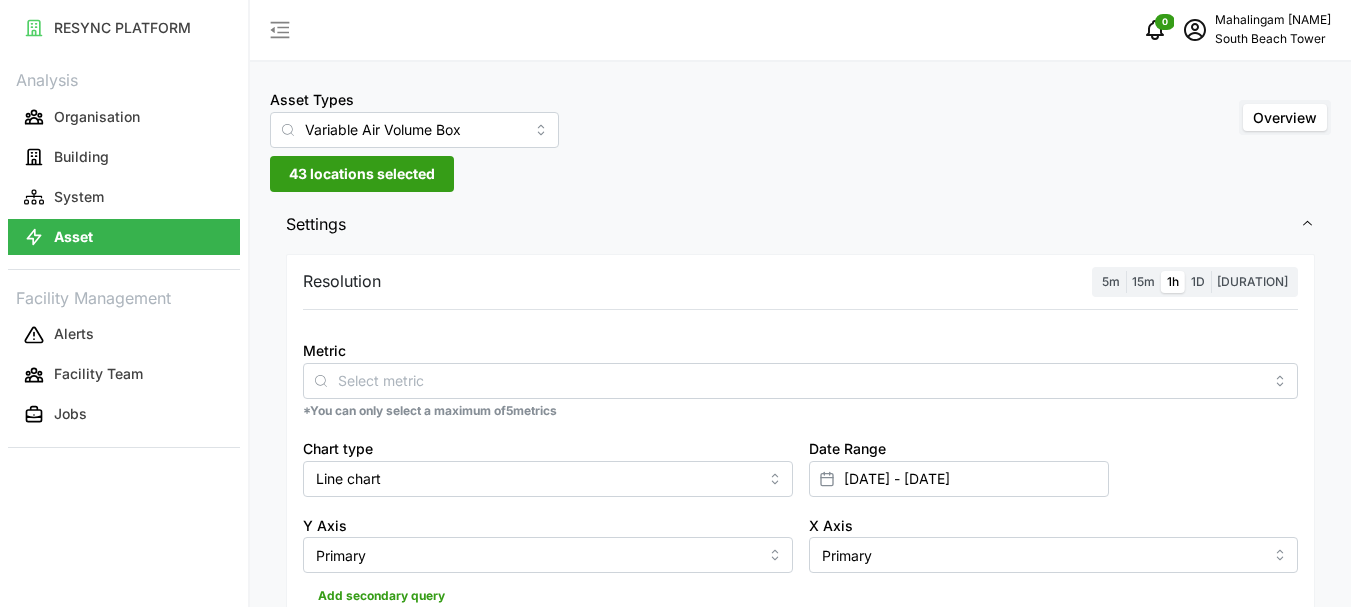 scroll, scrollTop: 0, scrollLeft: 0, axis: both 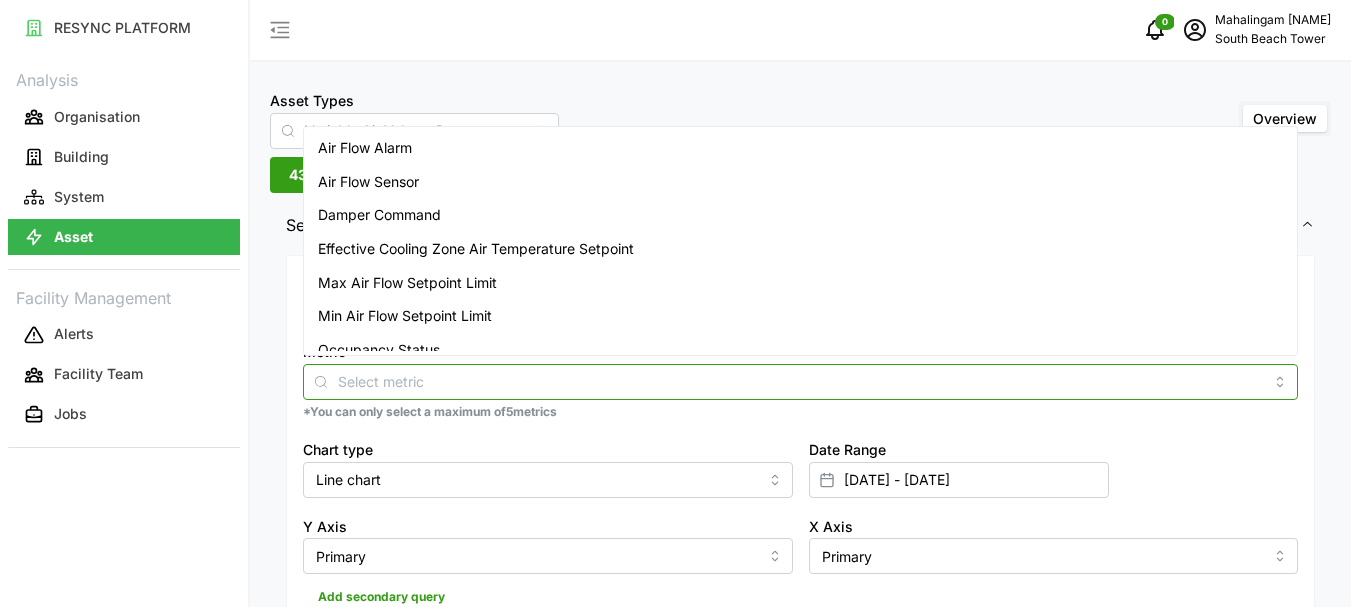 click at bounding box center [800, 382] 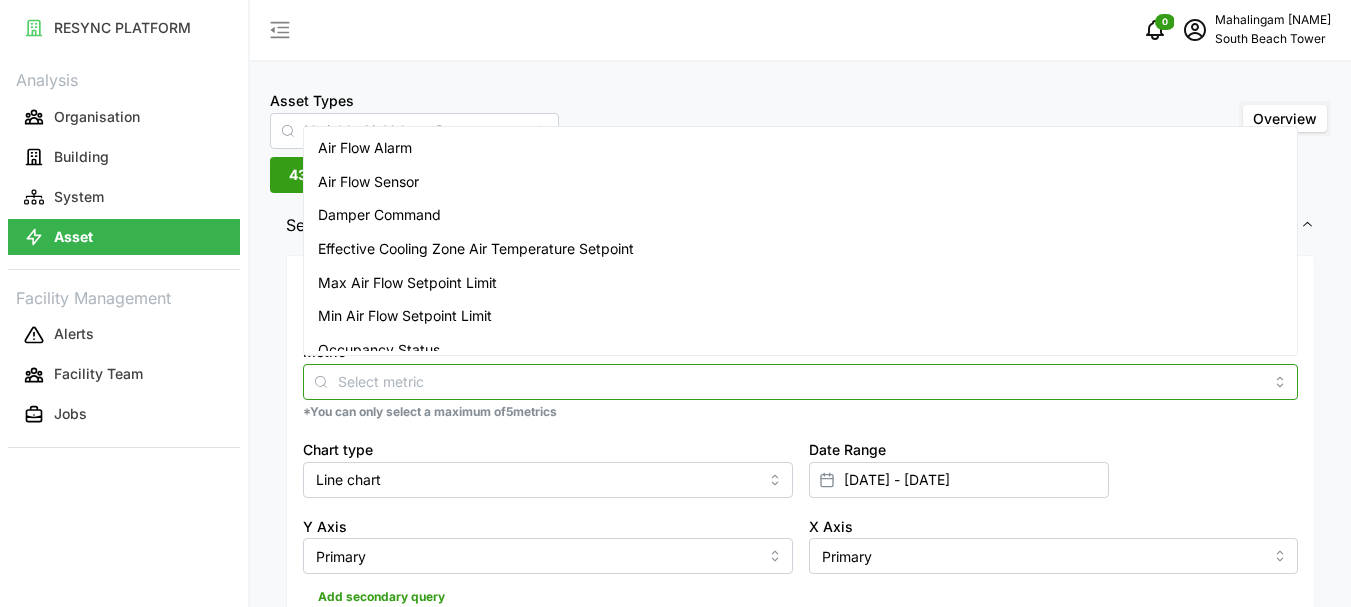 click on "Metric" at bounding box center (800, 381) 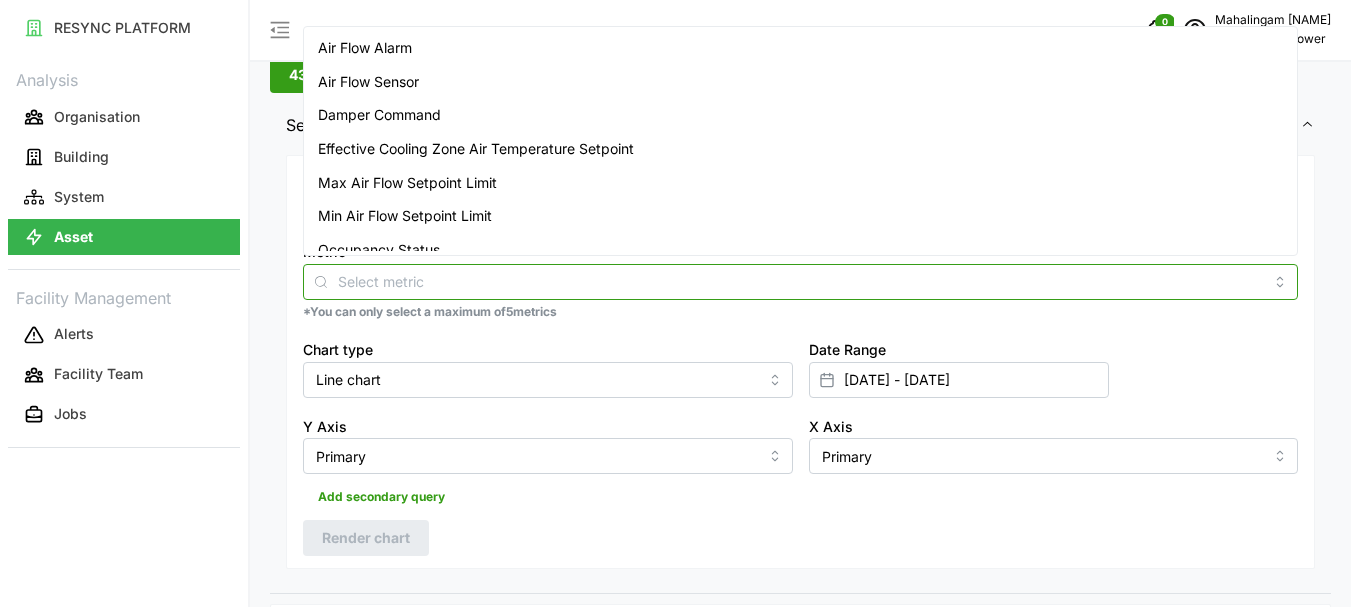 click at bounding box center [800, 282] 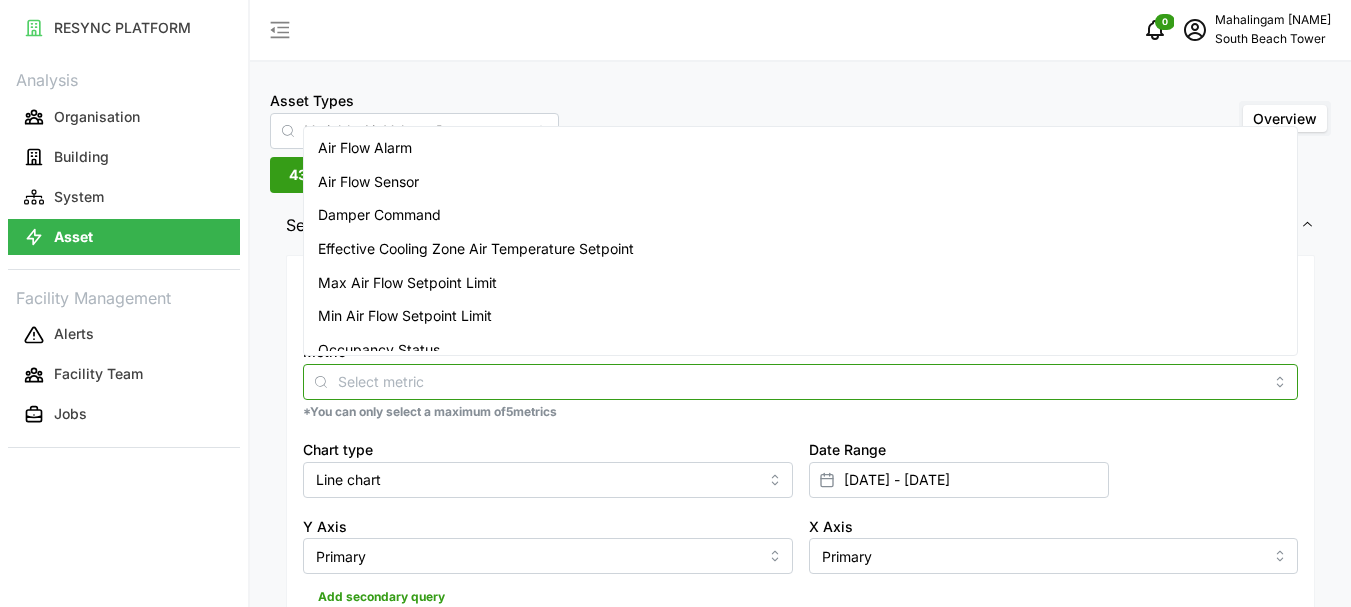 click on "Air Flow Sensor" at bounding box center [368, 182] 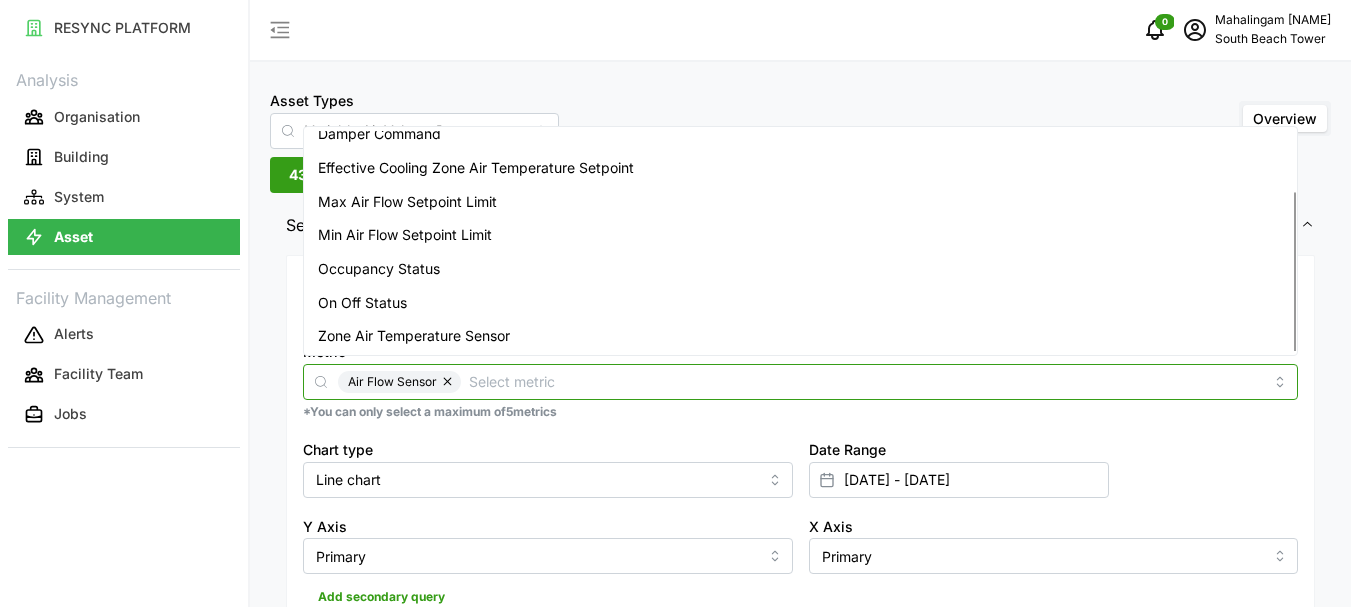 scroll, scrollTop: 83, scrollLeft: 0, axis: vertical 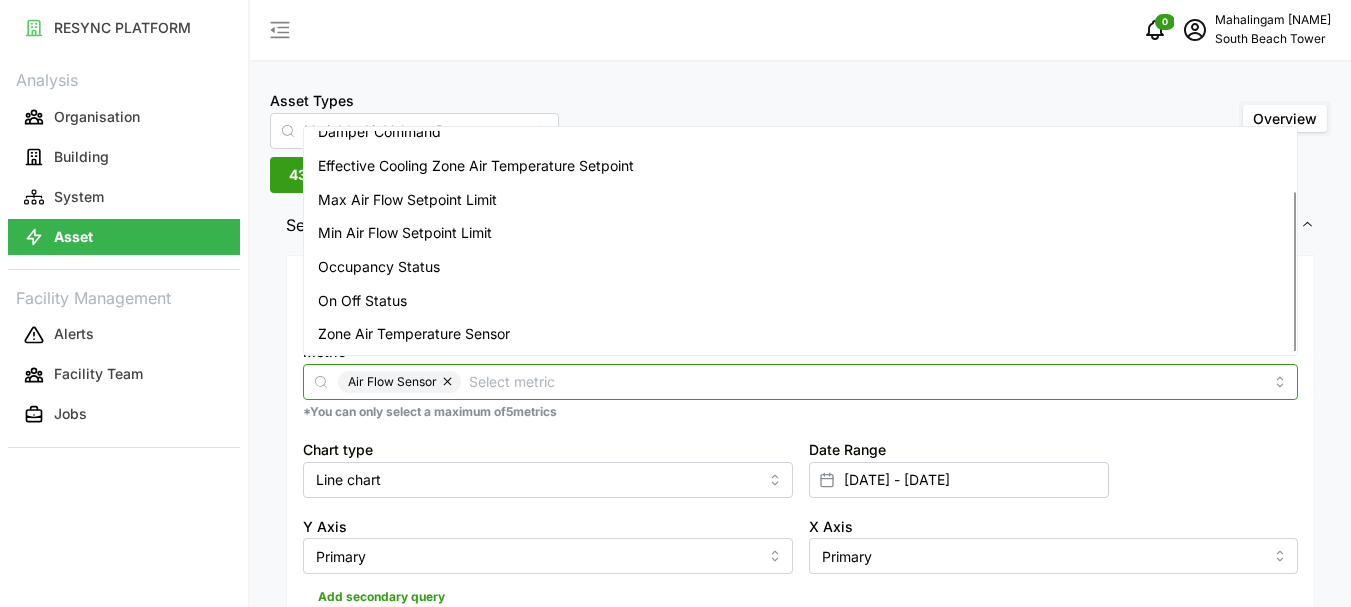 click on "Zone Air Temperature Sensor" at bounding box center [800, 334] 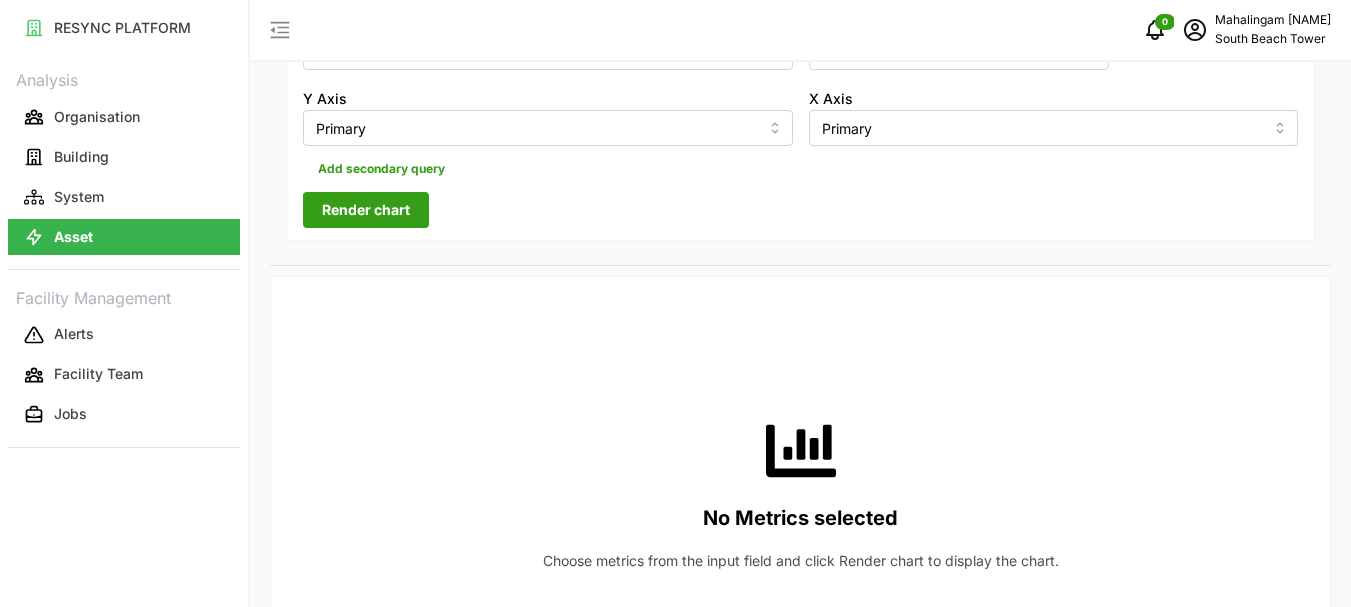 scroll, scrollTop: 500, scrollLeft: 0, axis: vertical 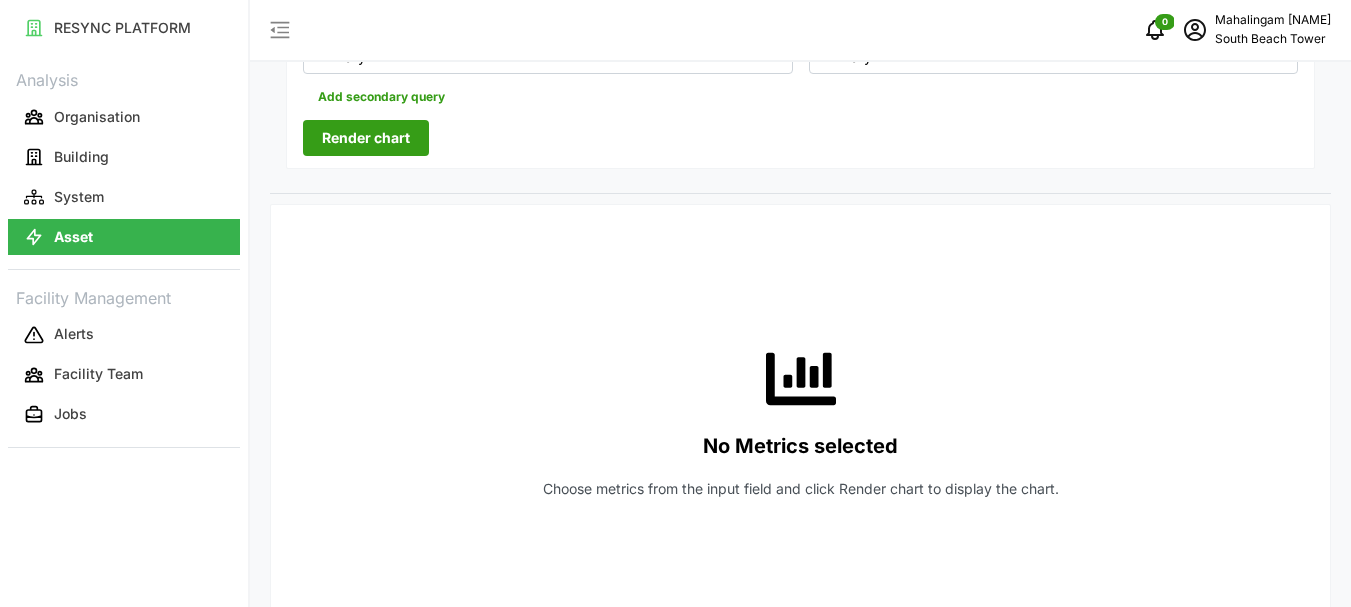 click on "Render chart" at bounding box center (366, 138) 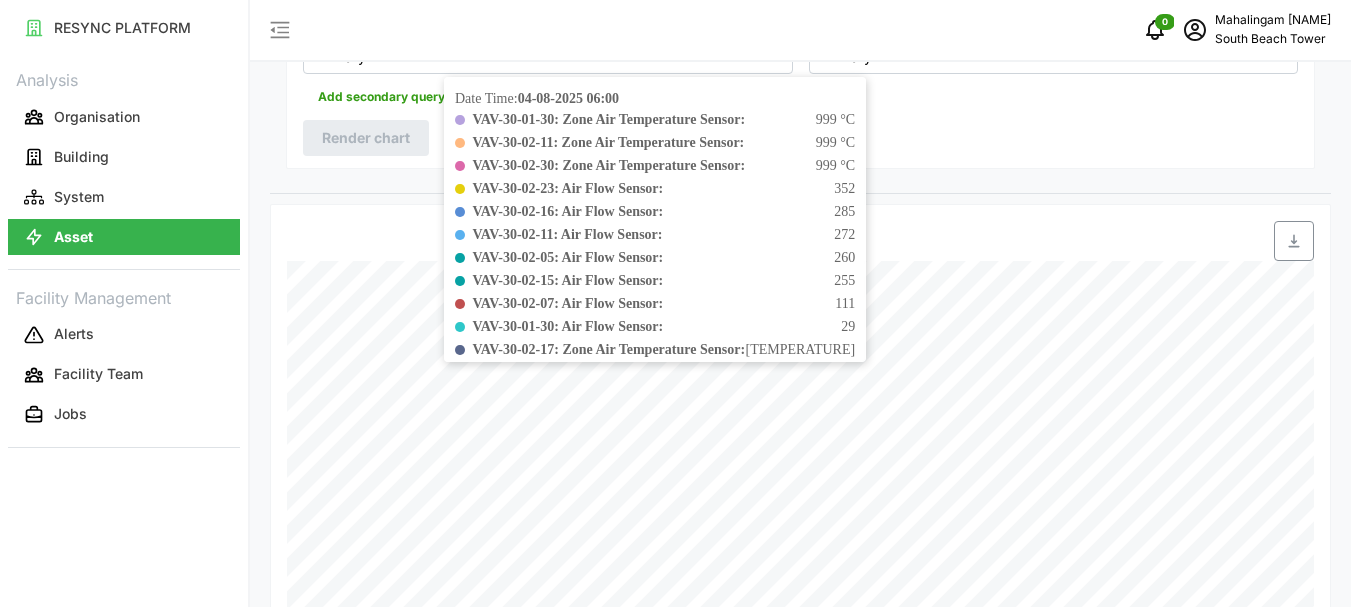 click on "[TEMPERATURE]" at bounding box center [800, 349] 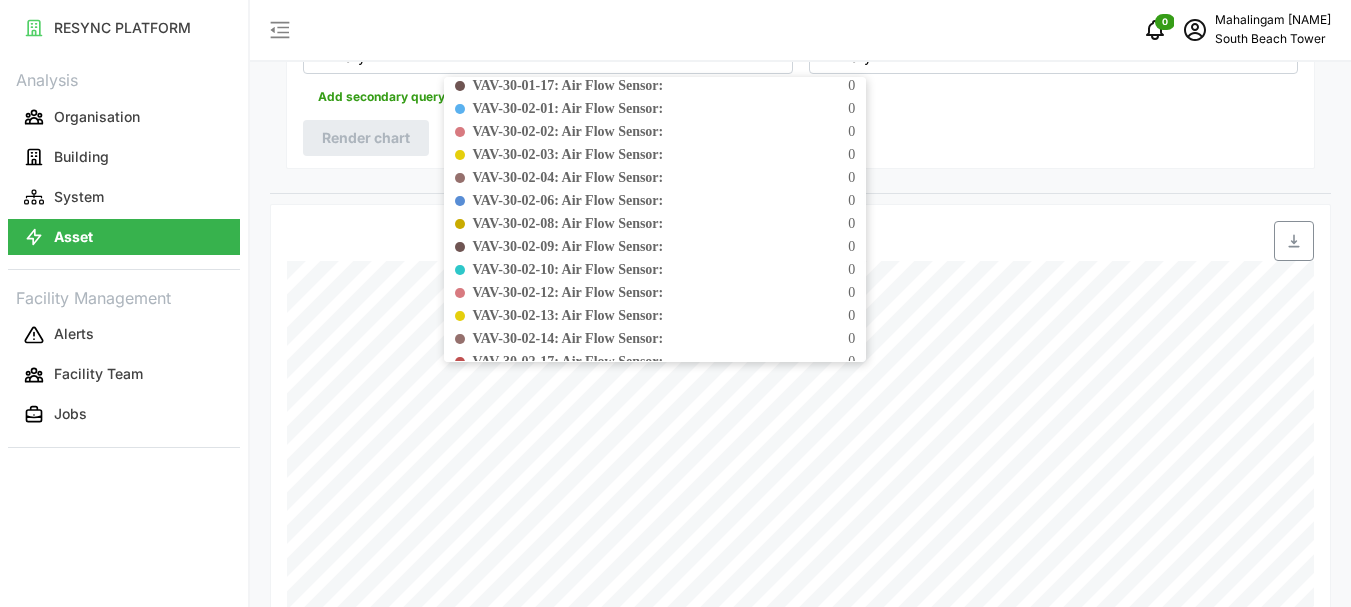 scroll, scrollTop: 1368, scrollLeft: 0, axis: vertical 